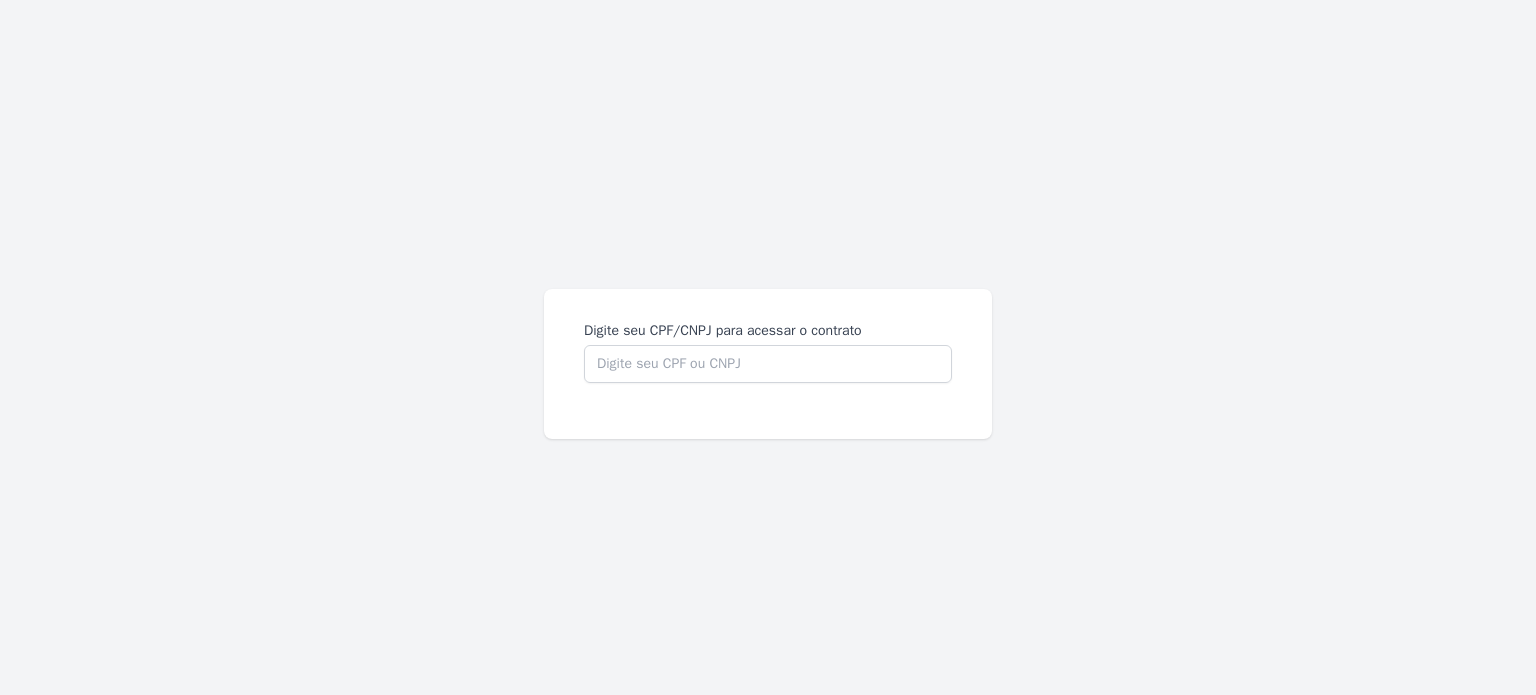 scroll, scrollTop: 0, scrollLeft: 0, axis: both 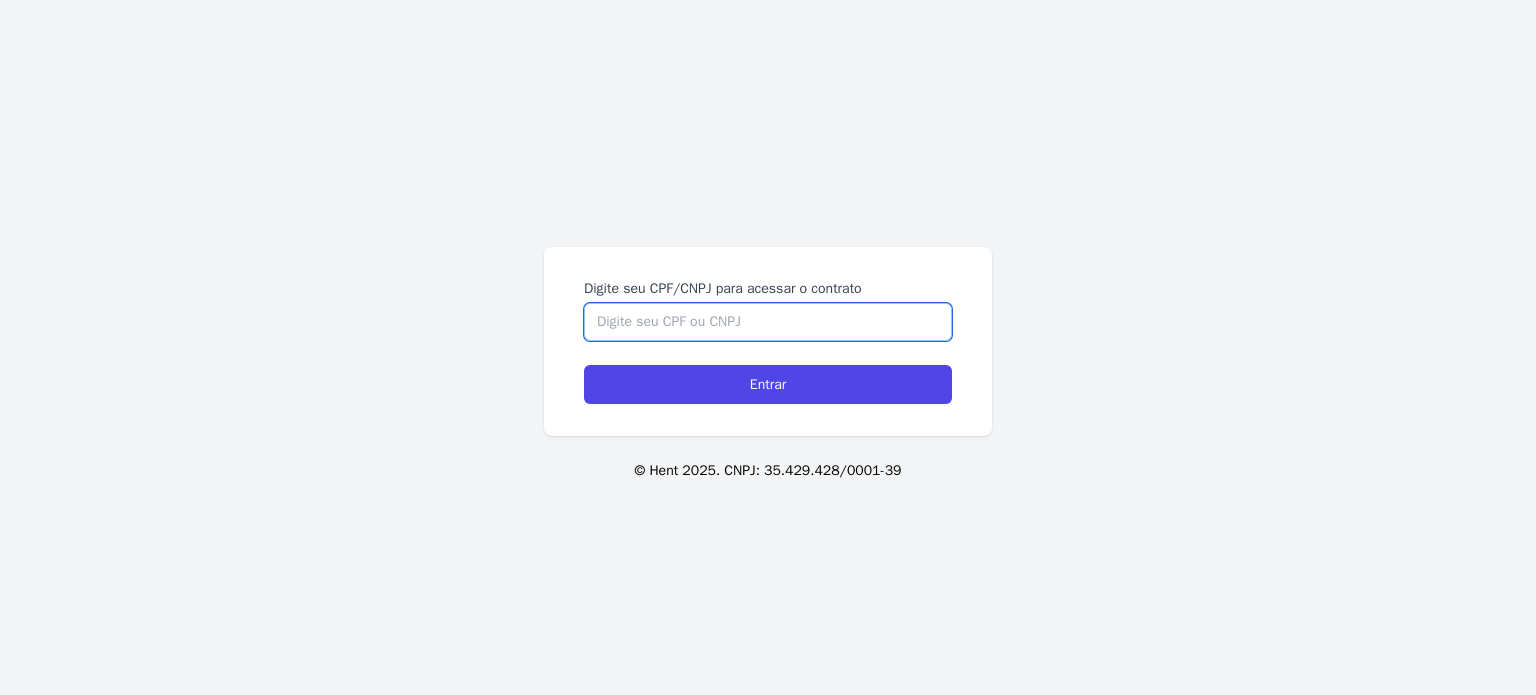 click on "Digite seu CPF/CNPJ para acessar o contrato" at bounding box center [768, 322] 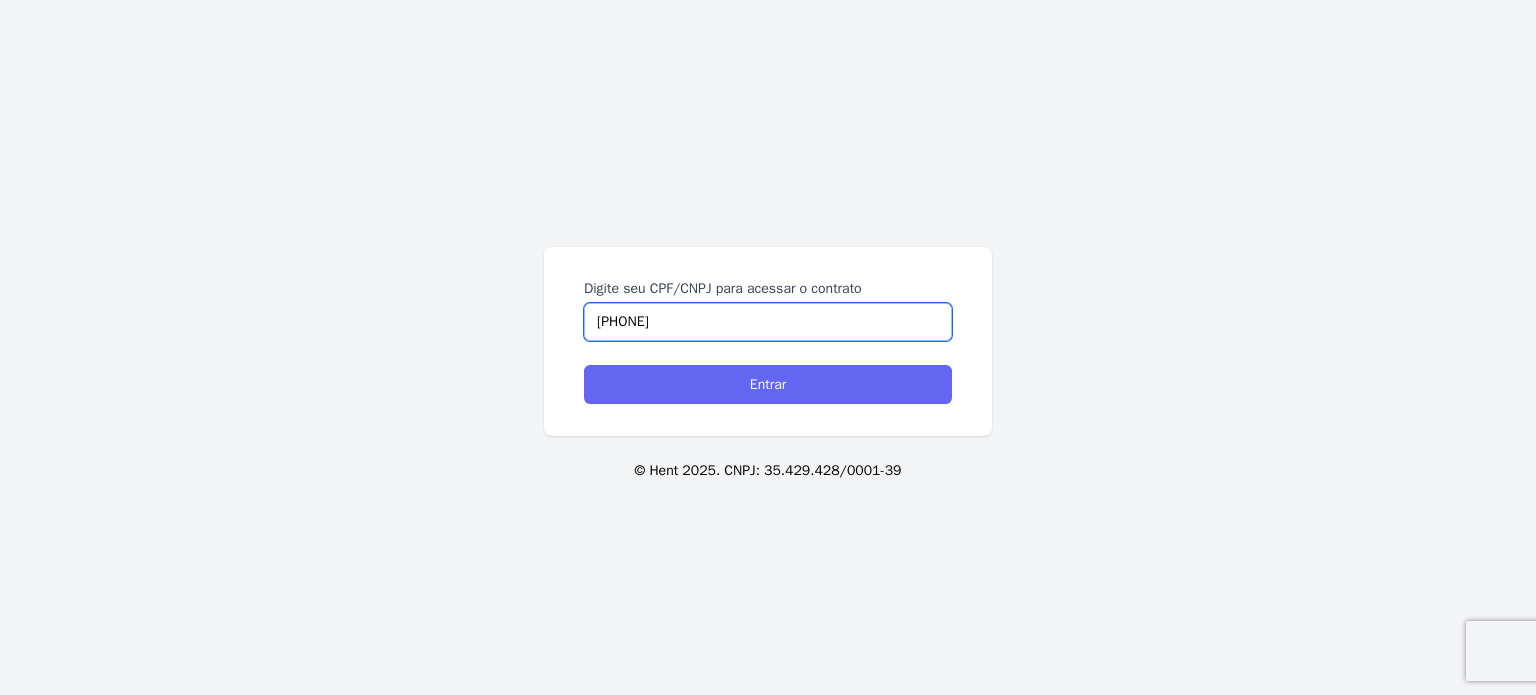 type on "23943684890" 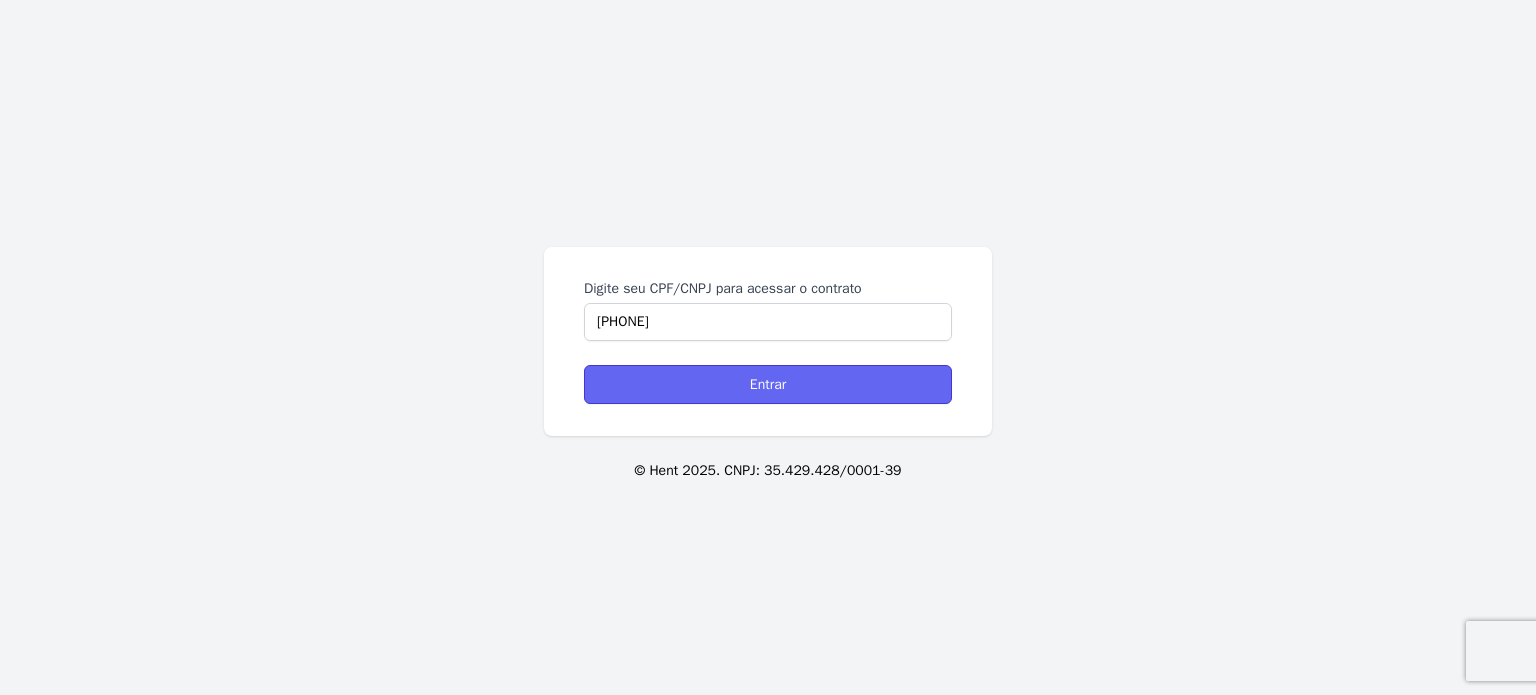 click on "Entrar" at bounding box center [768, 384] 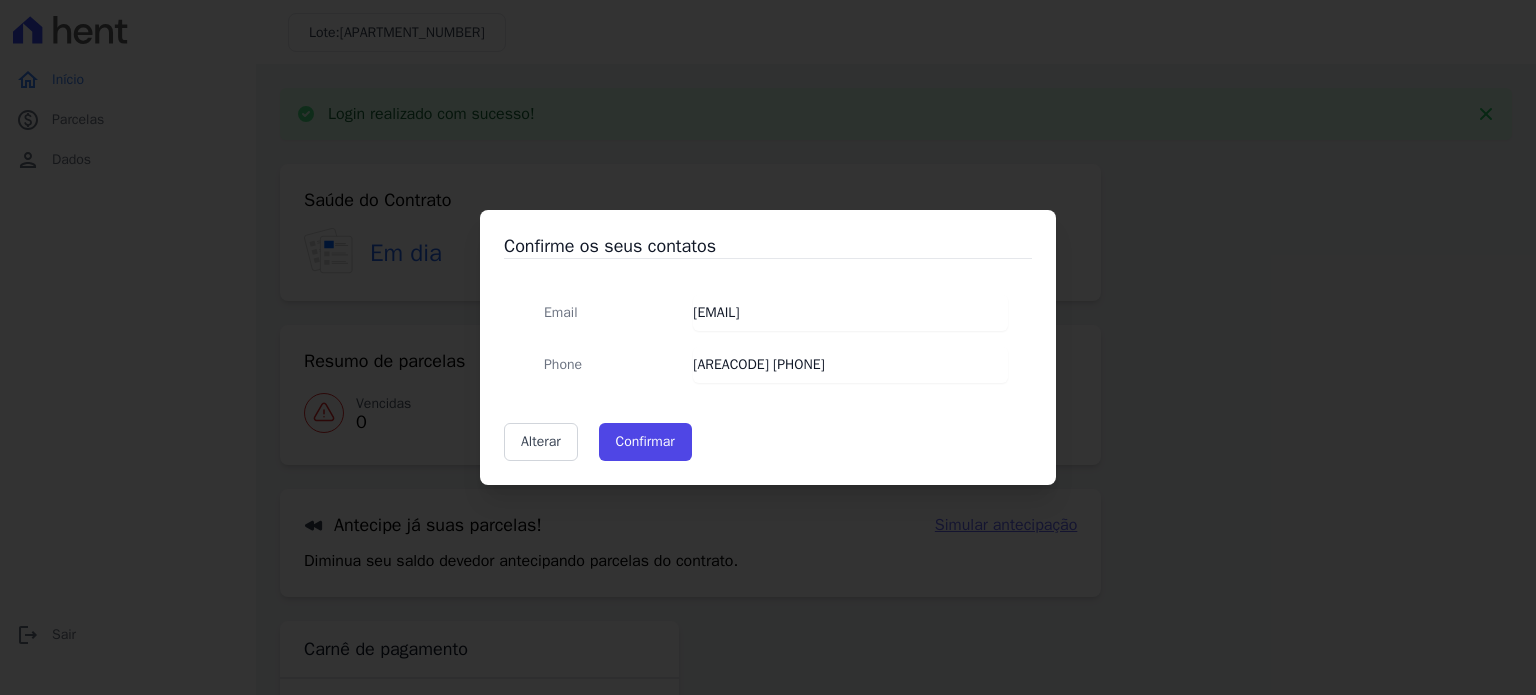 scroll, scrollTop: 0, scrollLeft: 0, axis: both 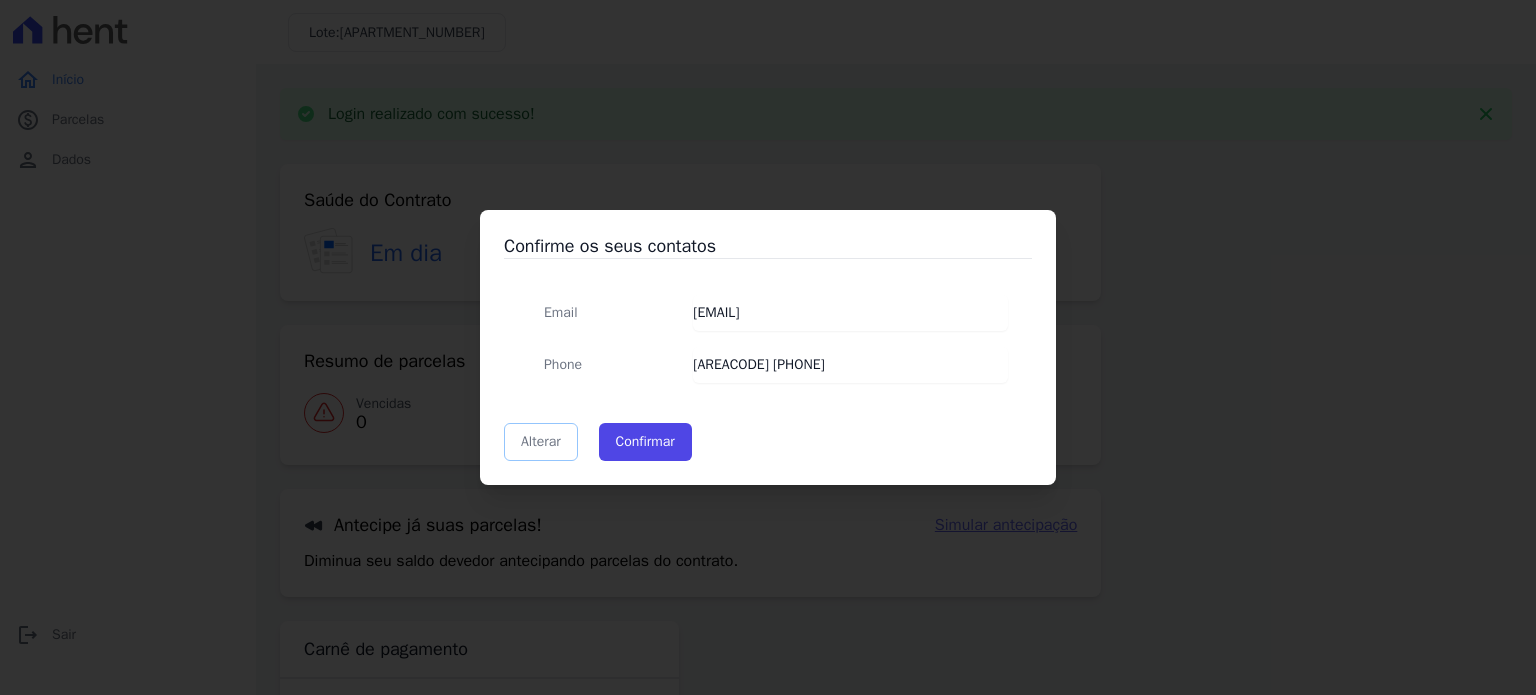 click on "Alterar" at bounding box center [541, 442] 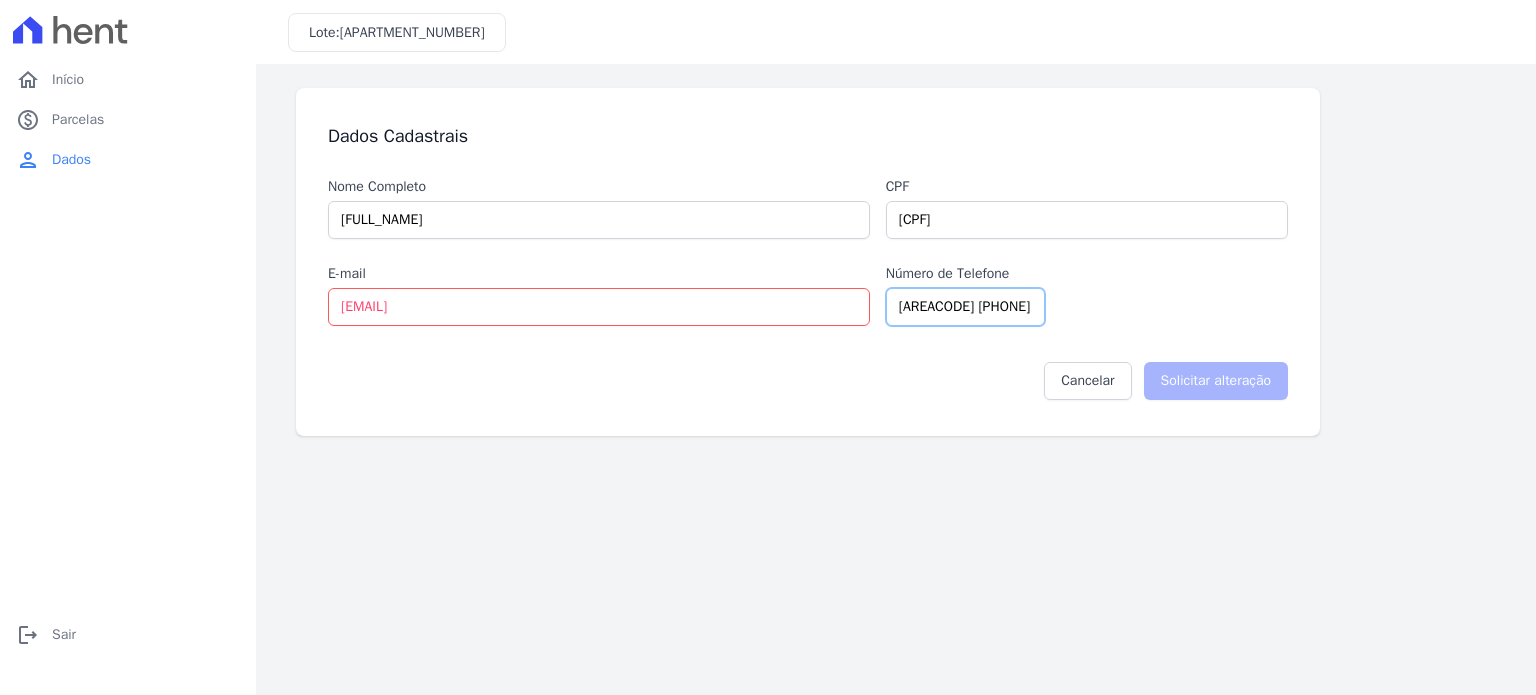 click on "[AREACODE] [PHONE]" at bounding box center [965, 307] 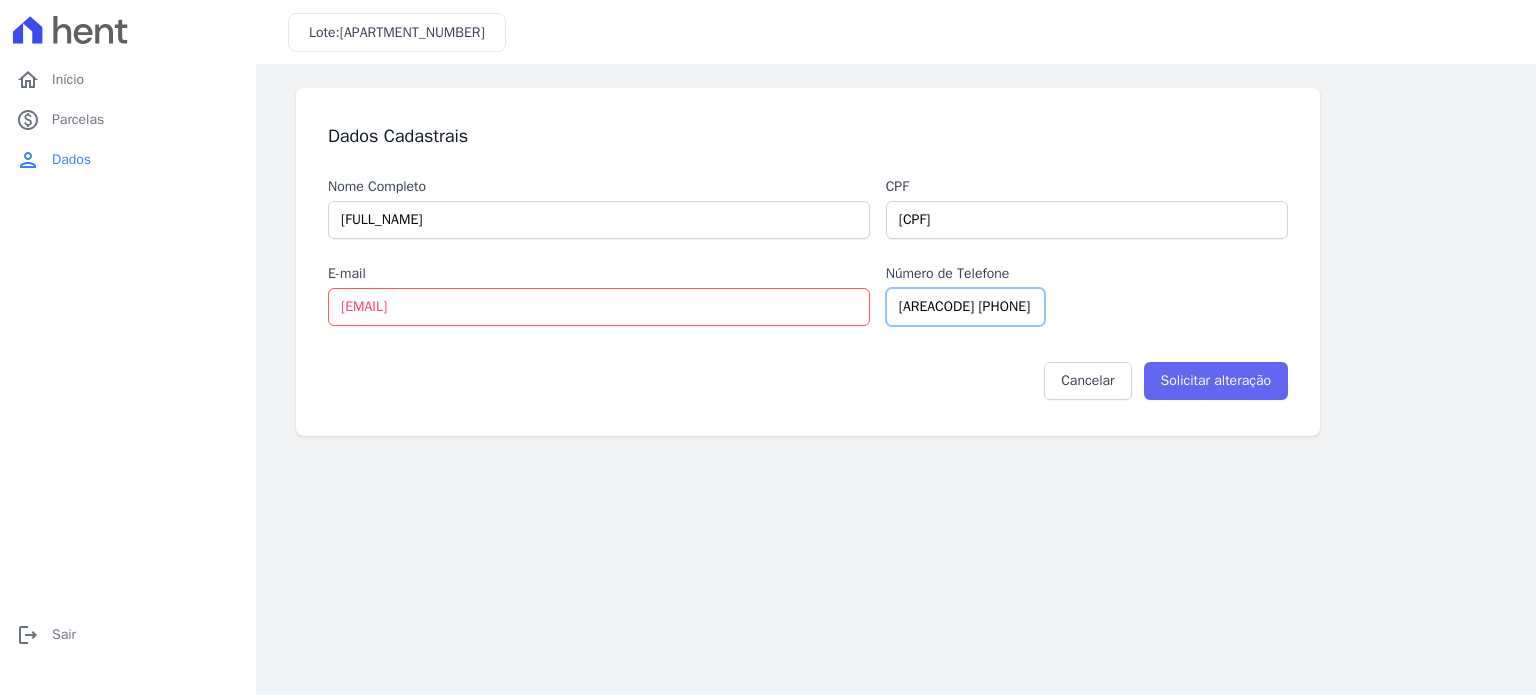 type on "[AREACODE] [PHONE]" 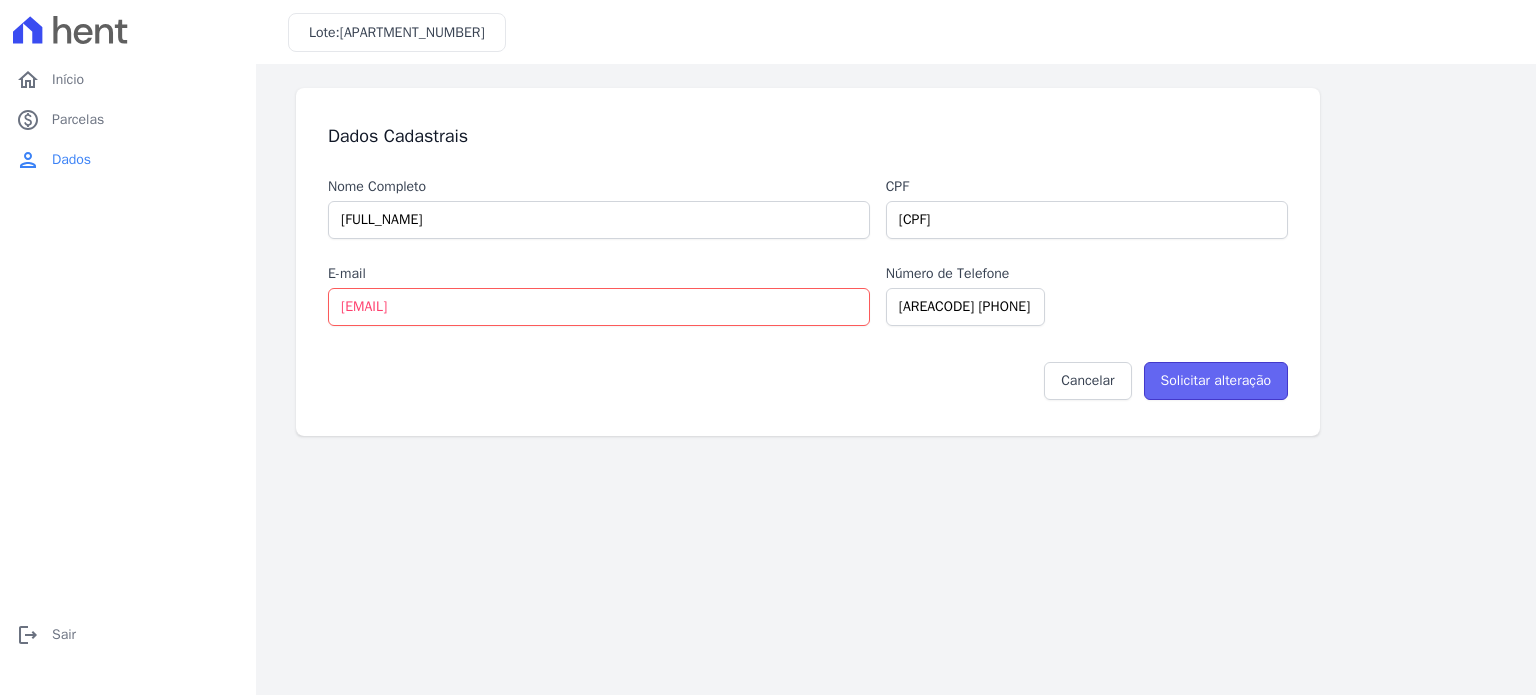click on "Solicitar alteração" at bounding box center [1216, 381] 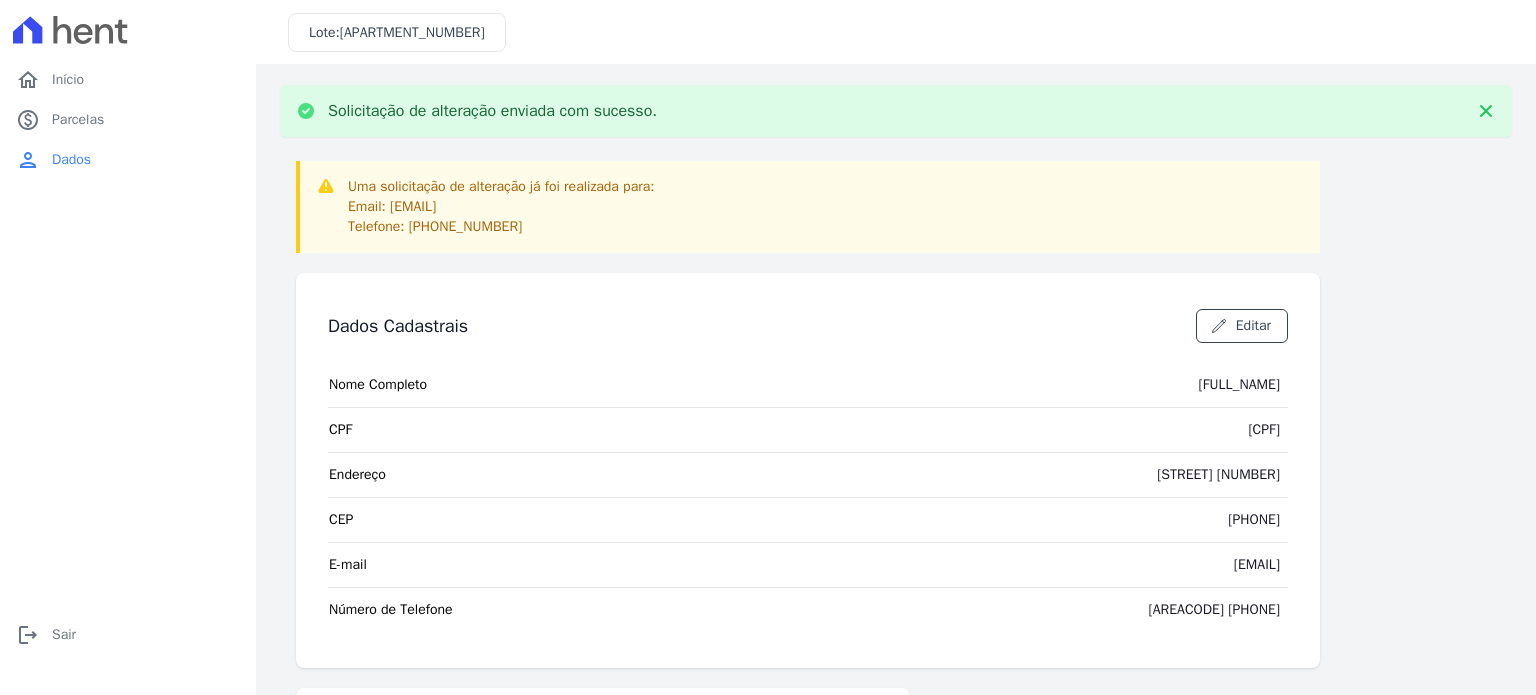 scroll, scrollTop: 0, scrollLeft: 0, axis: both 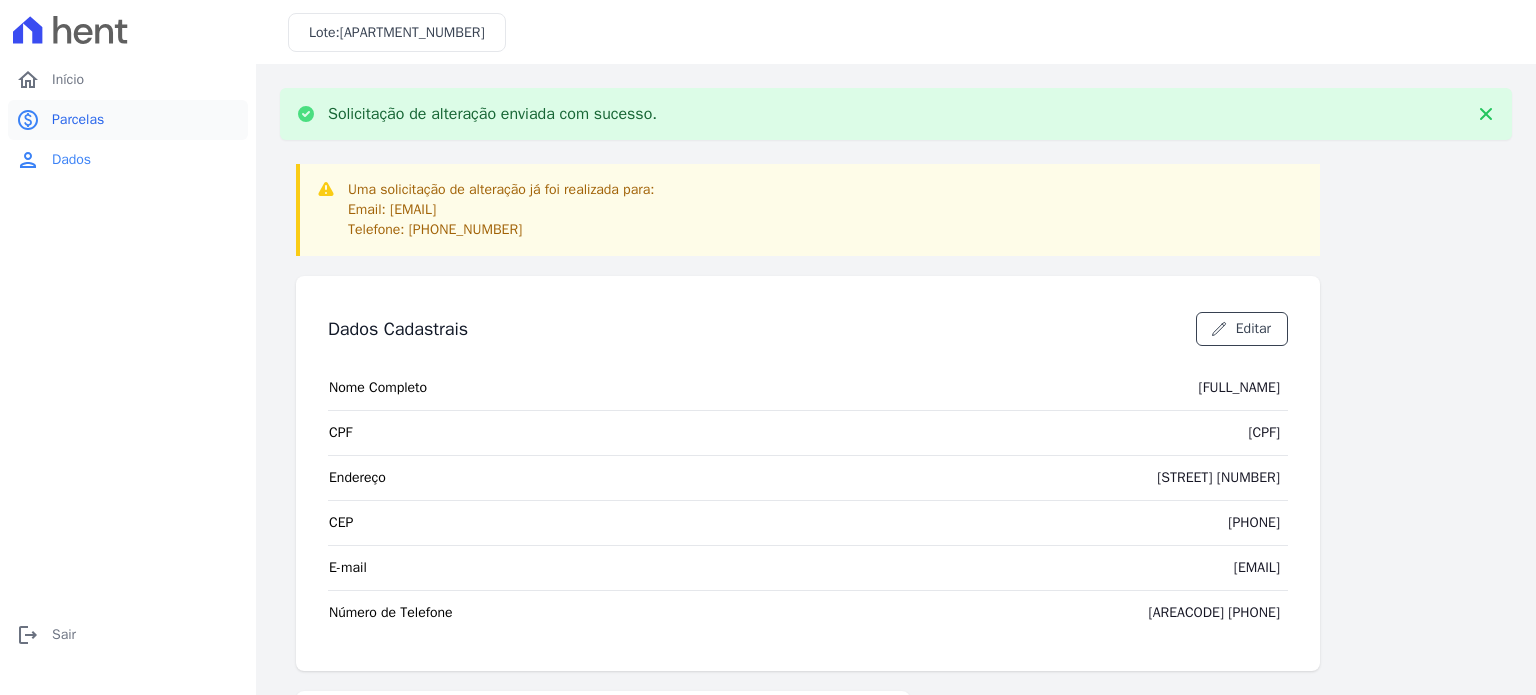 click on "Parcelas" at bounding box center (78, 120) 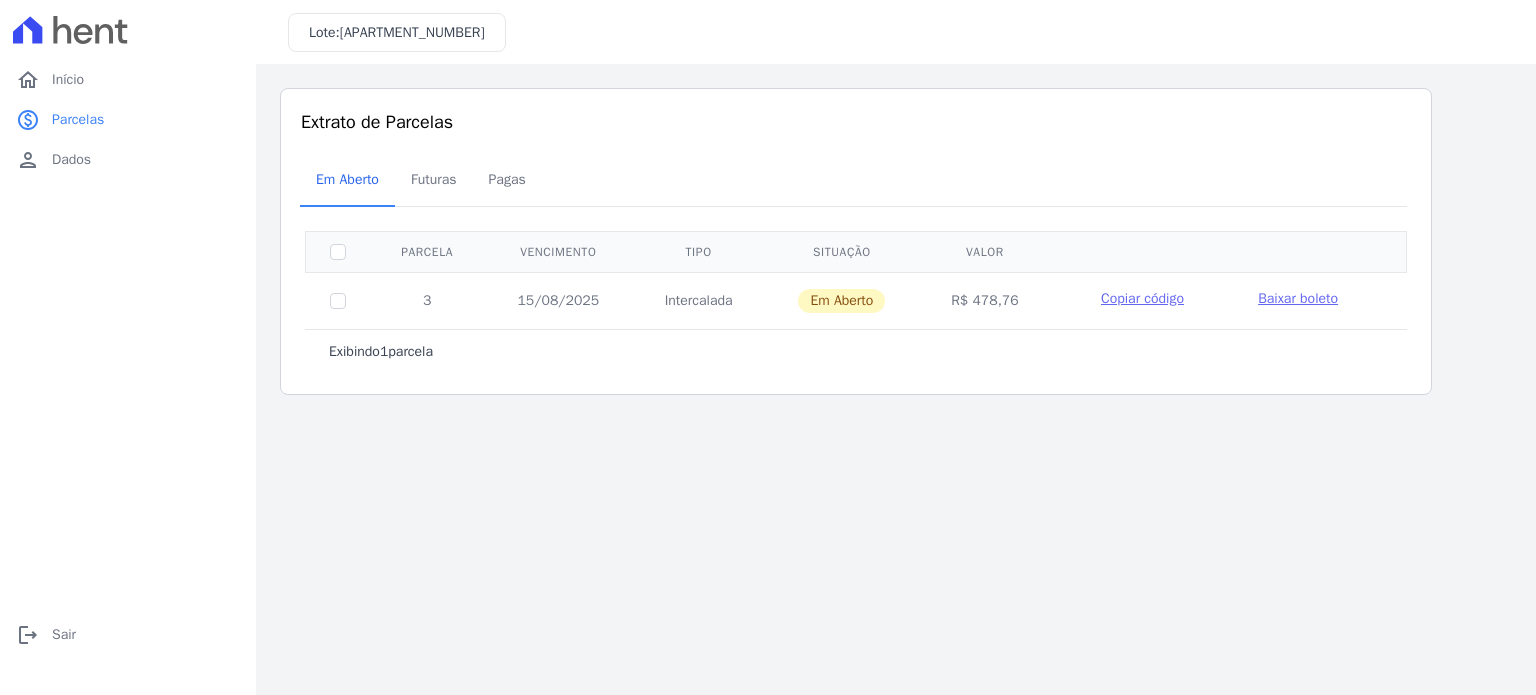 click on "Copiar código" at bounding box center [1142, 298] 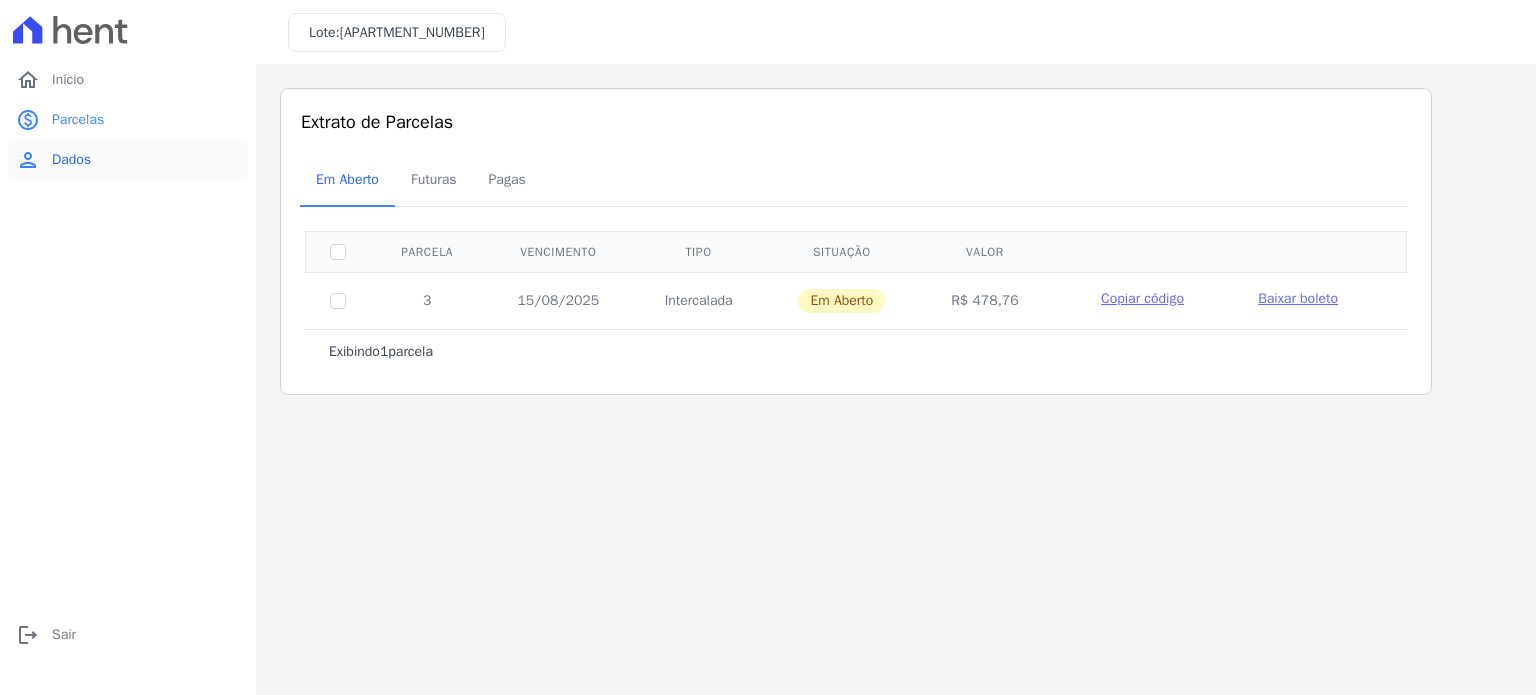 click on "Dados" at bounding box center [71, 160] 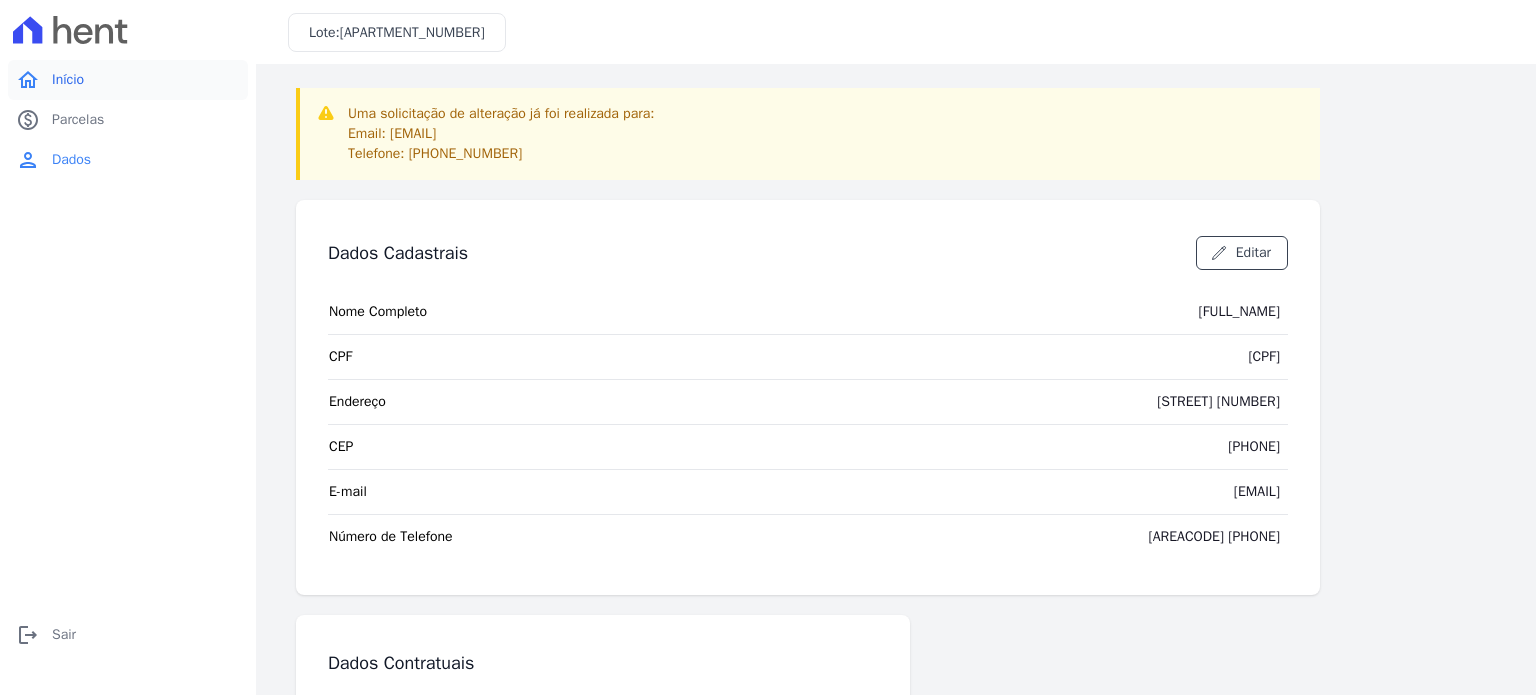 click on "Início" at bounding box center [68, 80] 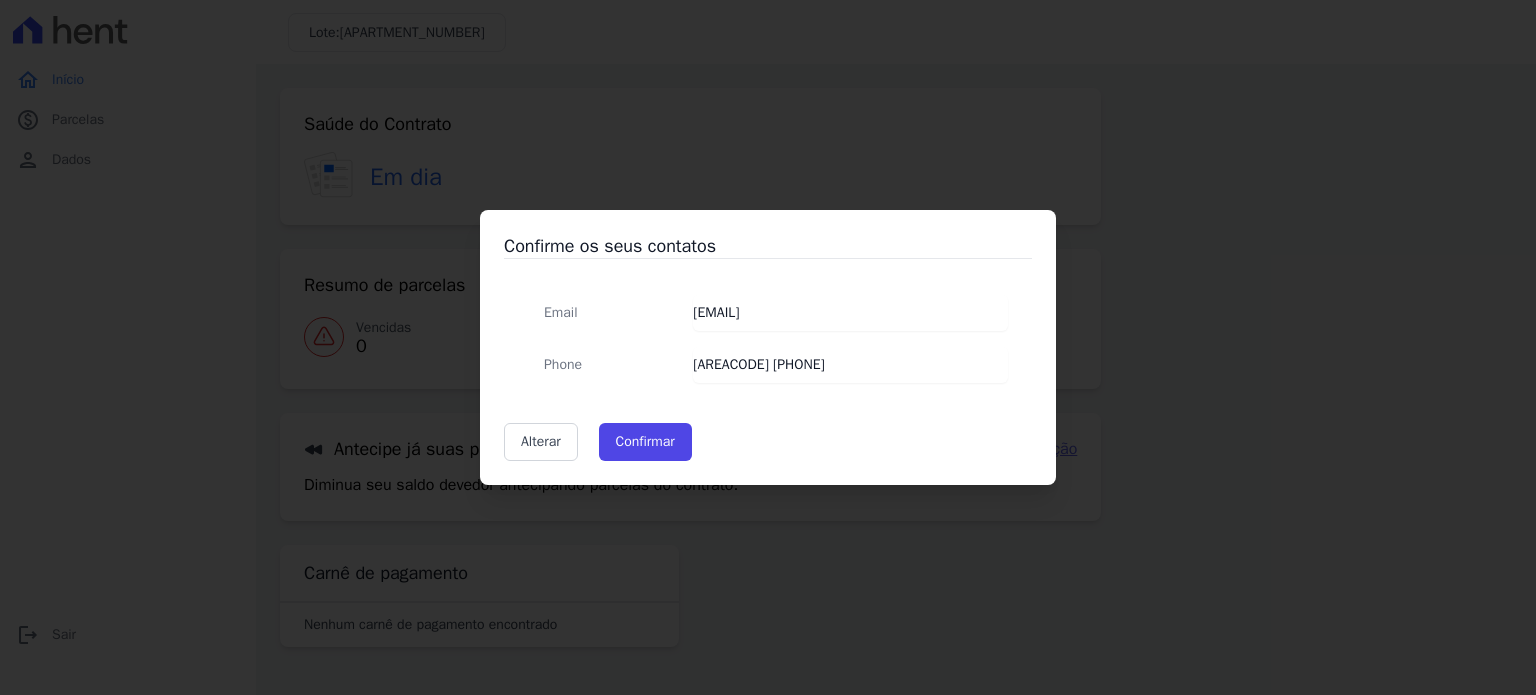 click on "Confirme os seus contatos
Email
[EMAIL]
Phone
[AREACODE] [PHONE]
Alterar
Confirmar
Aguarde...
Confirmação dos Dados
Fechar
Atenção
Foi encontrado um problema ao tentar confirmar os dados.
Fechar" at bounding box center [768, 347] 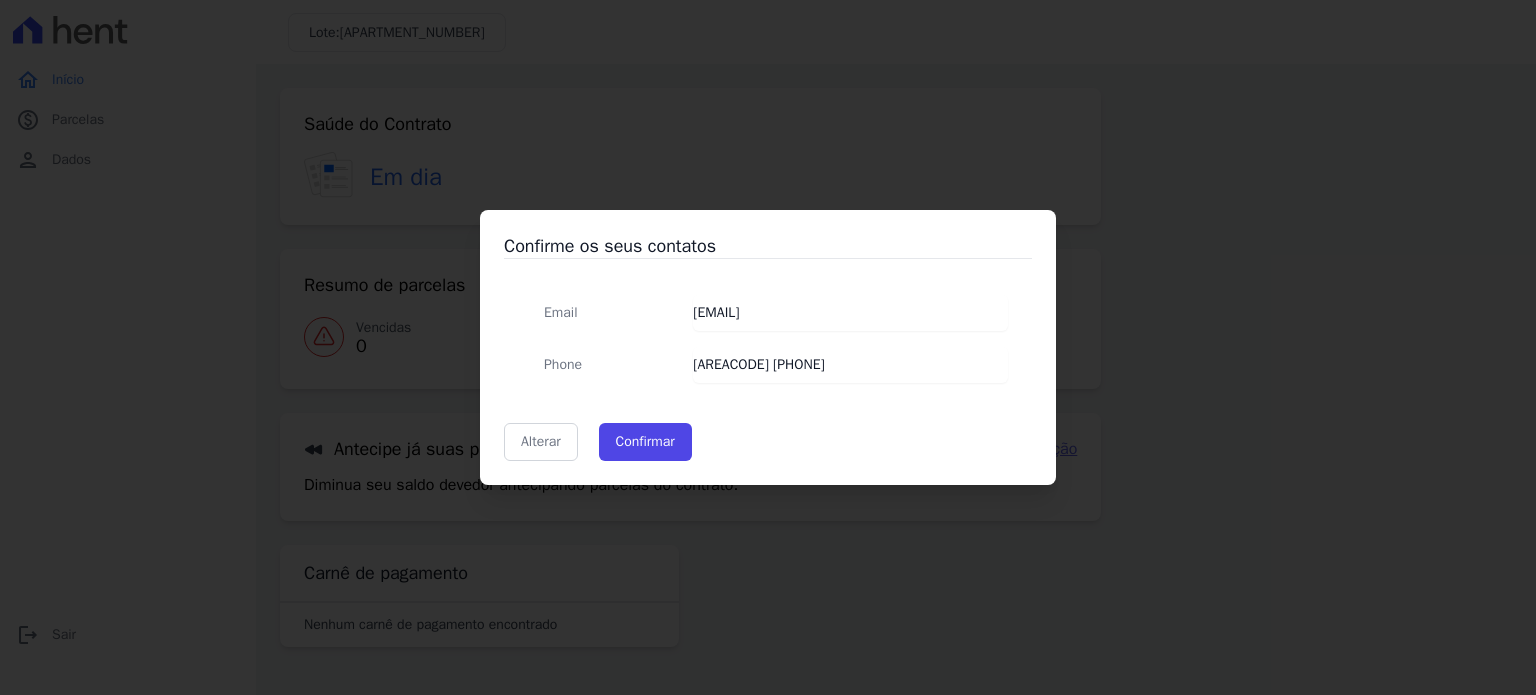 drag, startPoint x: 540, startPoint y: 421, endPoint x: 538, endPoint y: 431, distance: 10.198039 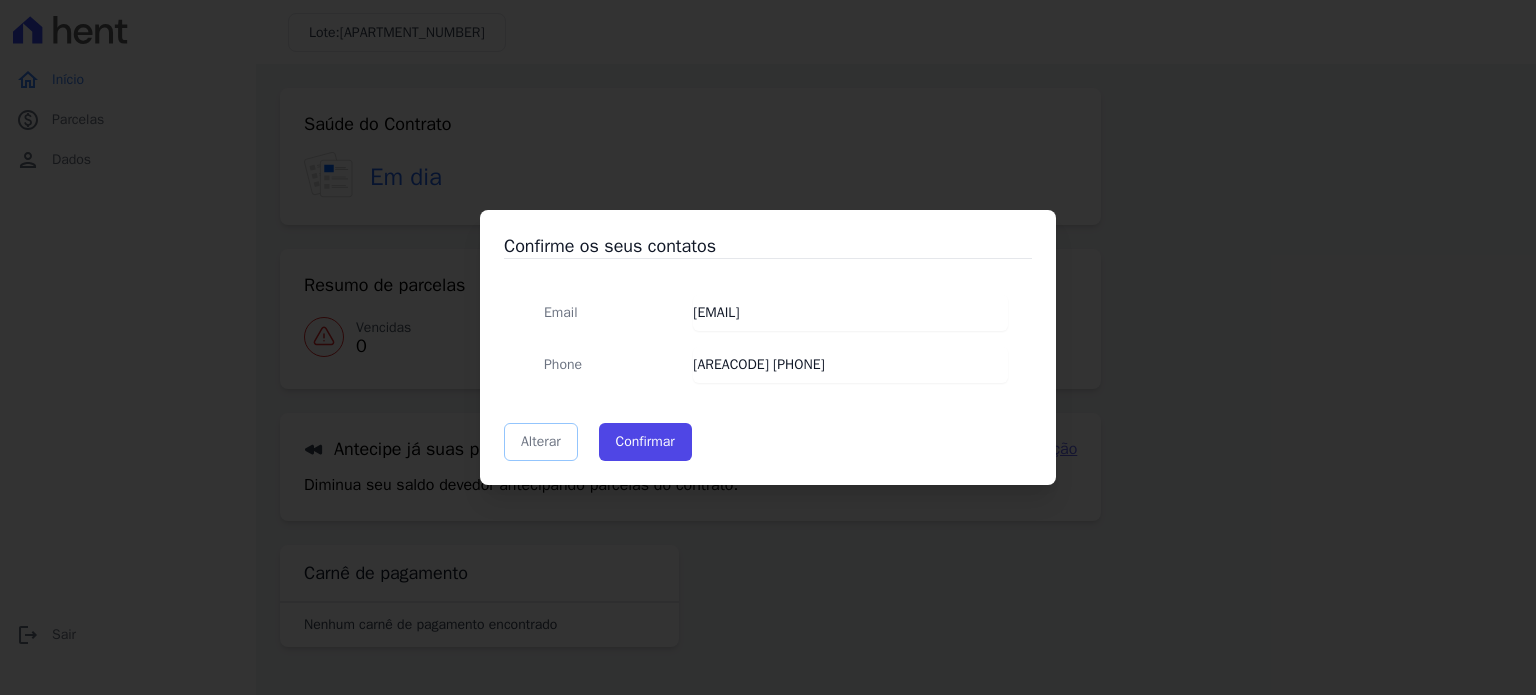 click on "Alterar" at bounding box center (541, 442) 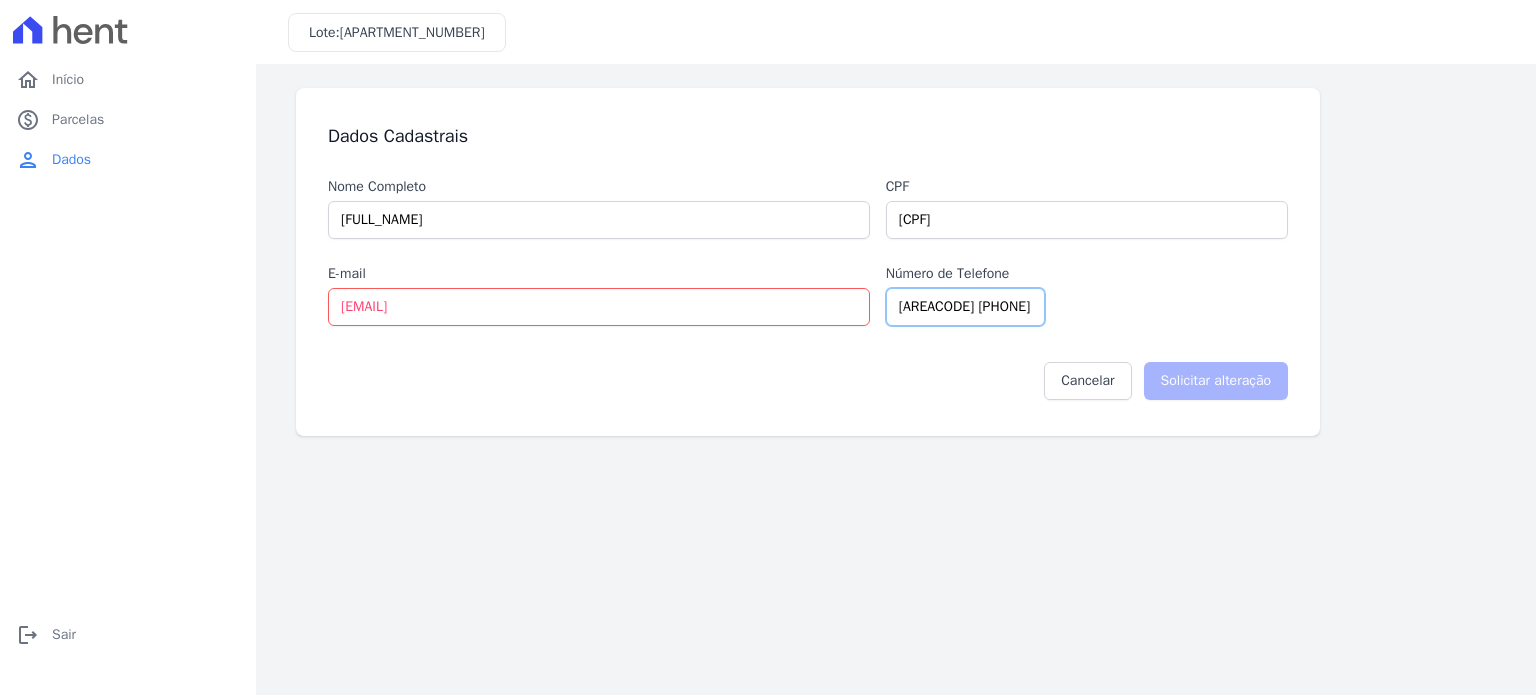 click on "[AREACODE] [PHONE]" at bounding box center (965, 307) 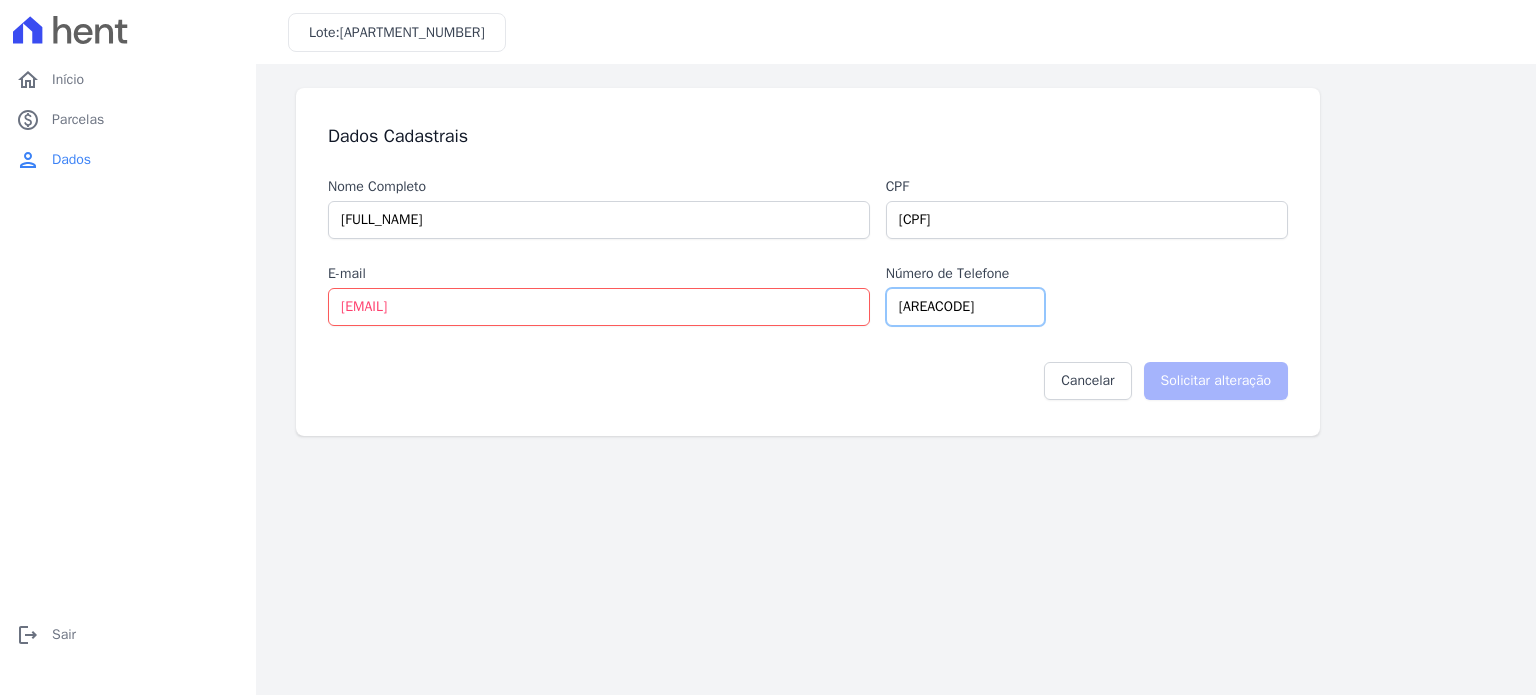 type on "[AREACODE]" 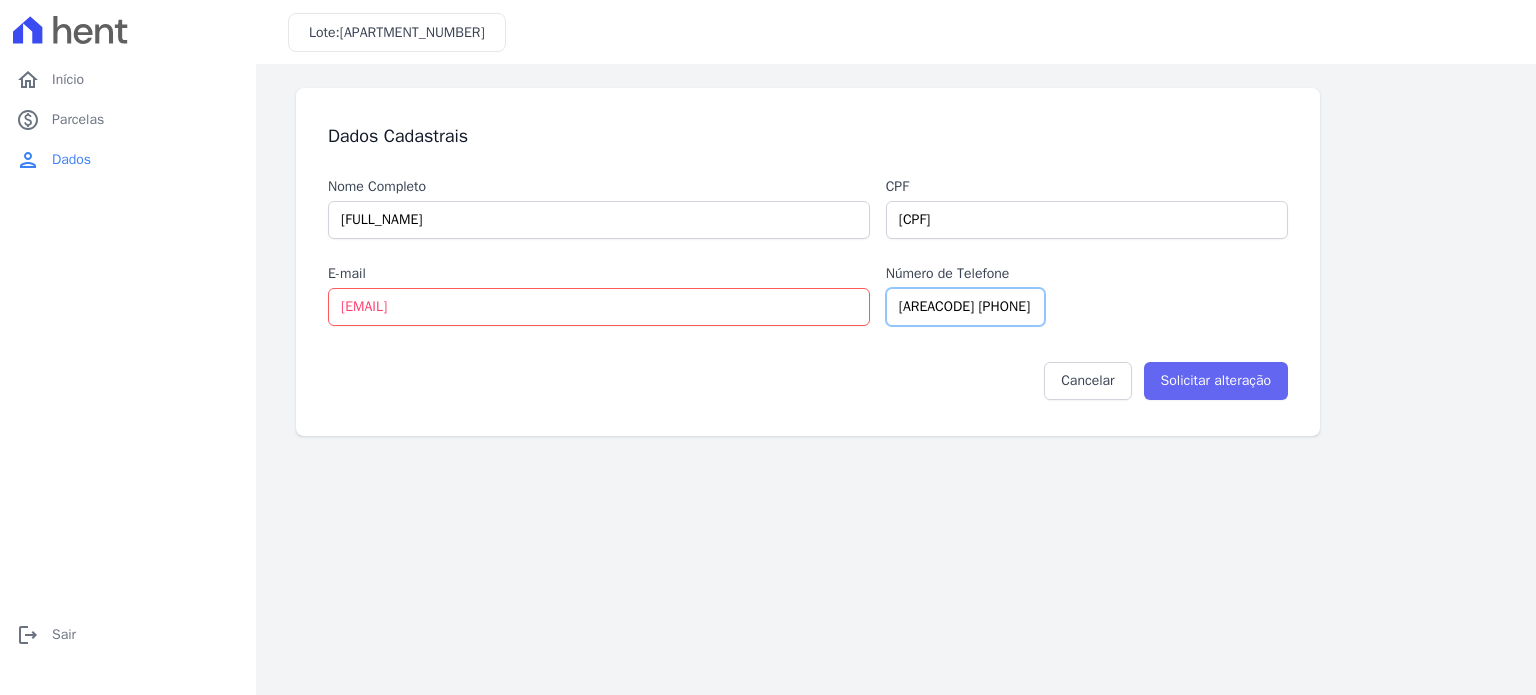 type on "[AREACODE] [PHONE]" 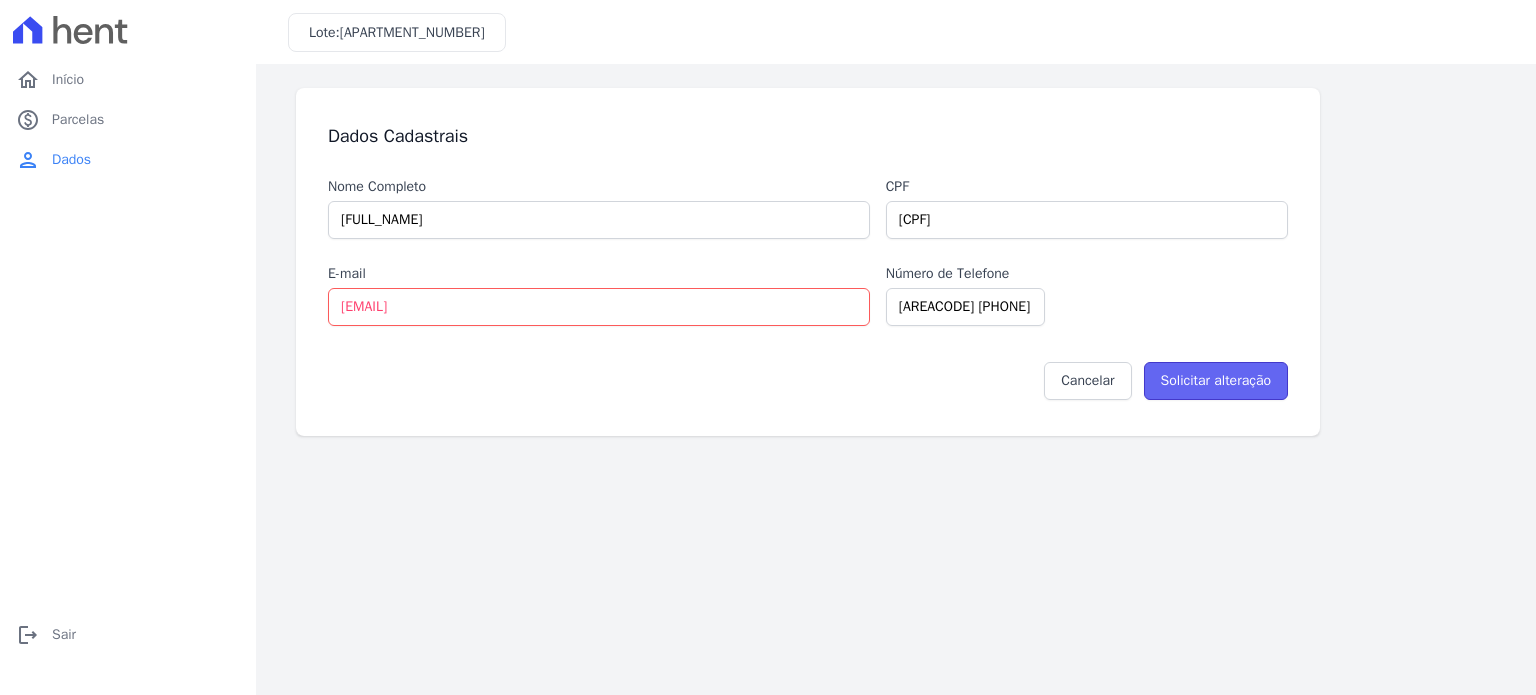 click on "Solicitar alteração" at bounding box center (1216, 381) 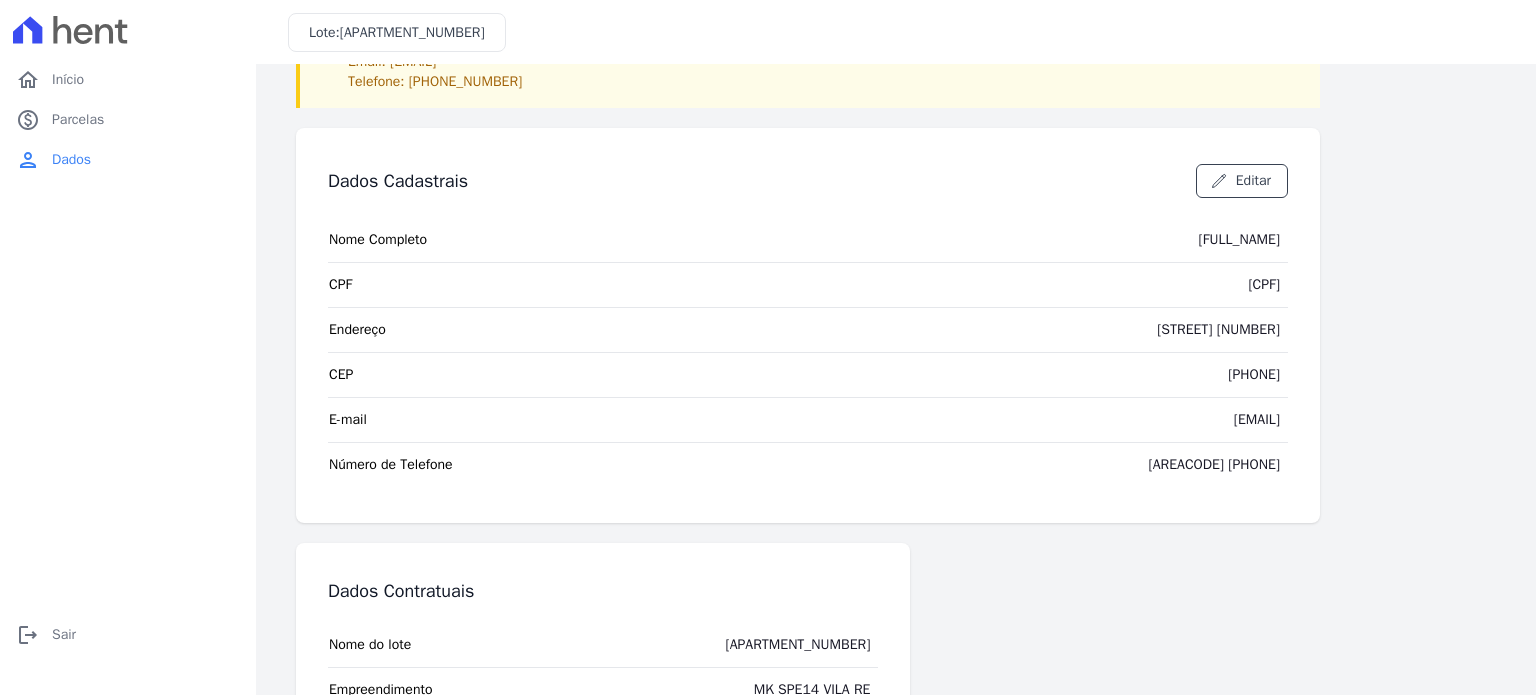 scroll, scrollTop: 200, scrollLeft: 0, axis: vertical 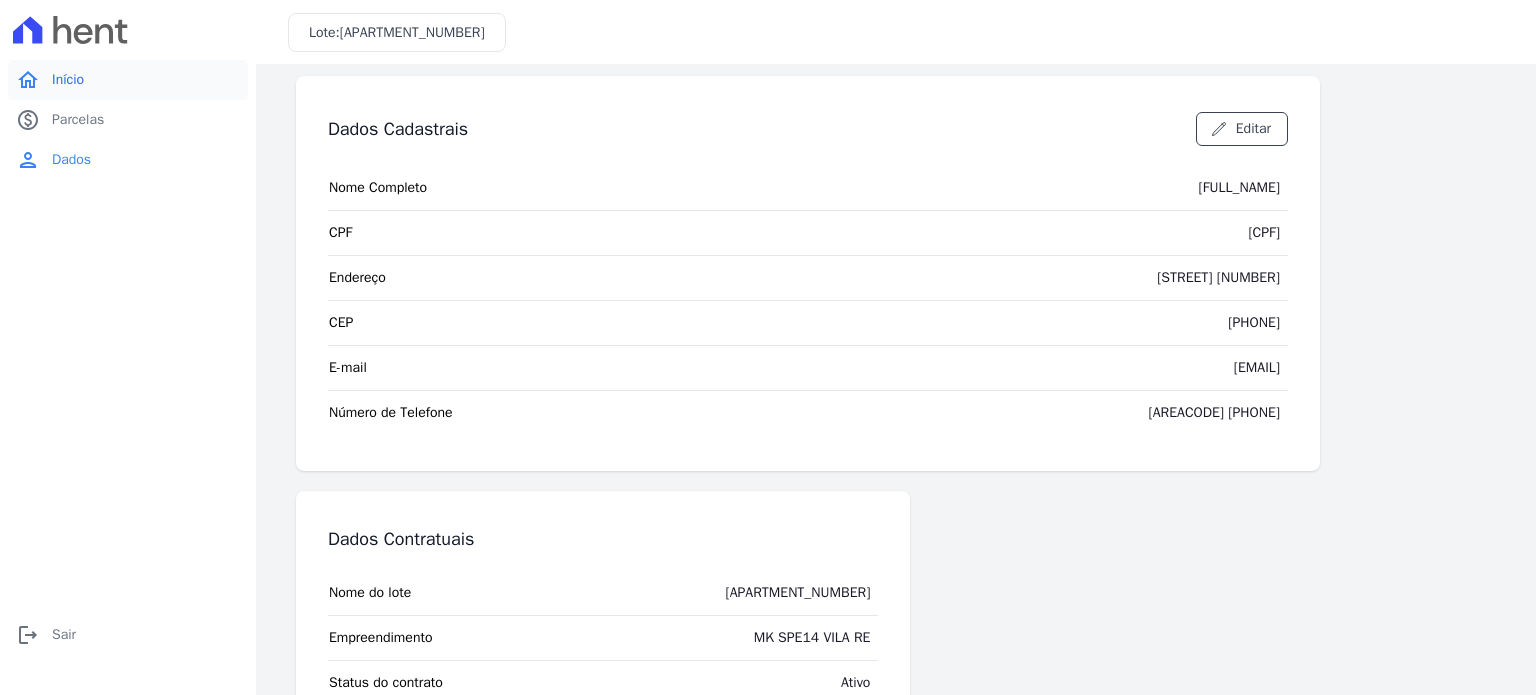 click on "home Início" at bounding box center (128, 80) 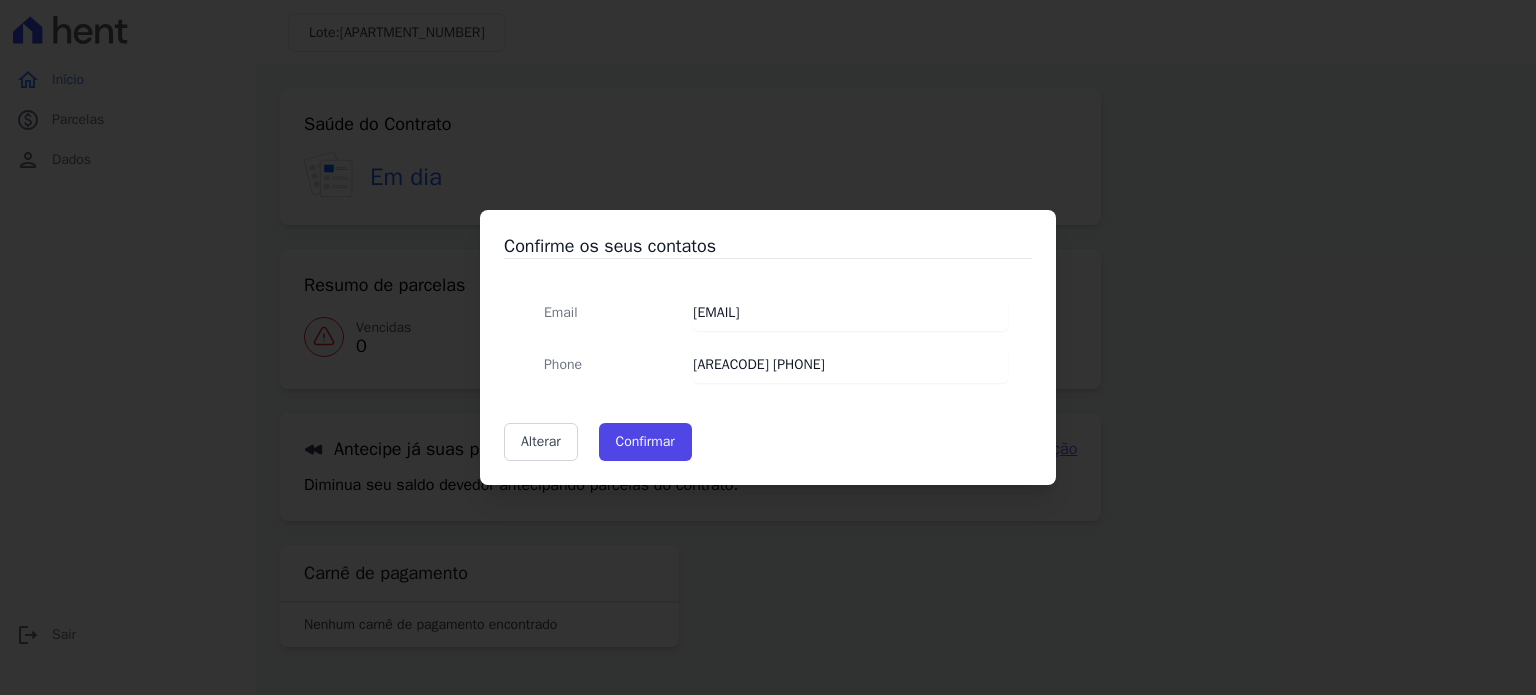 click on "Confirme os seus contatos
Email
[EMAIL]
Phone
[AREACODE] [PHONE]
Alterar
Confirmar
Aguarde...
Confirmação dos Dados
Fechar
Atenção
Foi encontrado um problema ao tentar confirmar os dados.
Fechar" at bounding box center [768, 347] 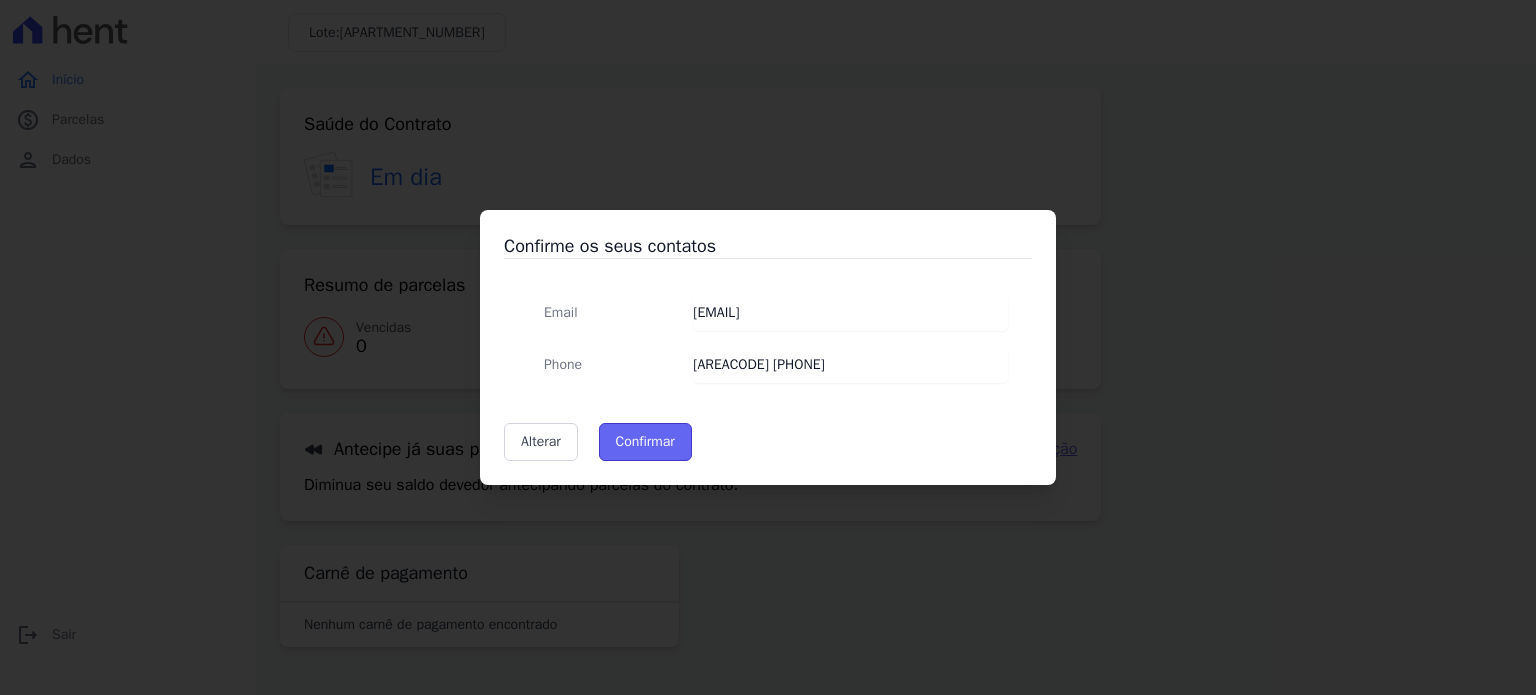 click on "Confirmar" at bounding box center [645, 442] 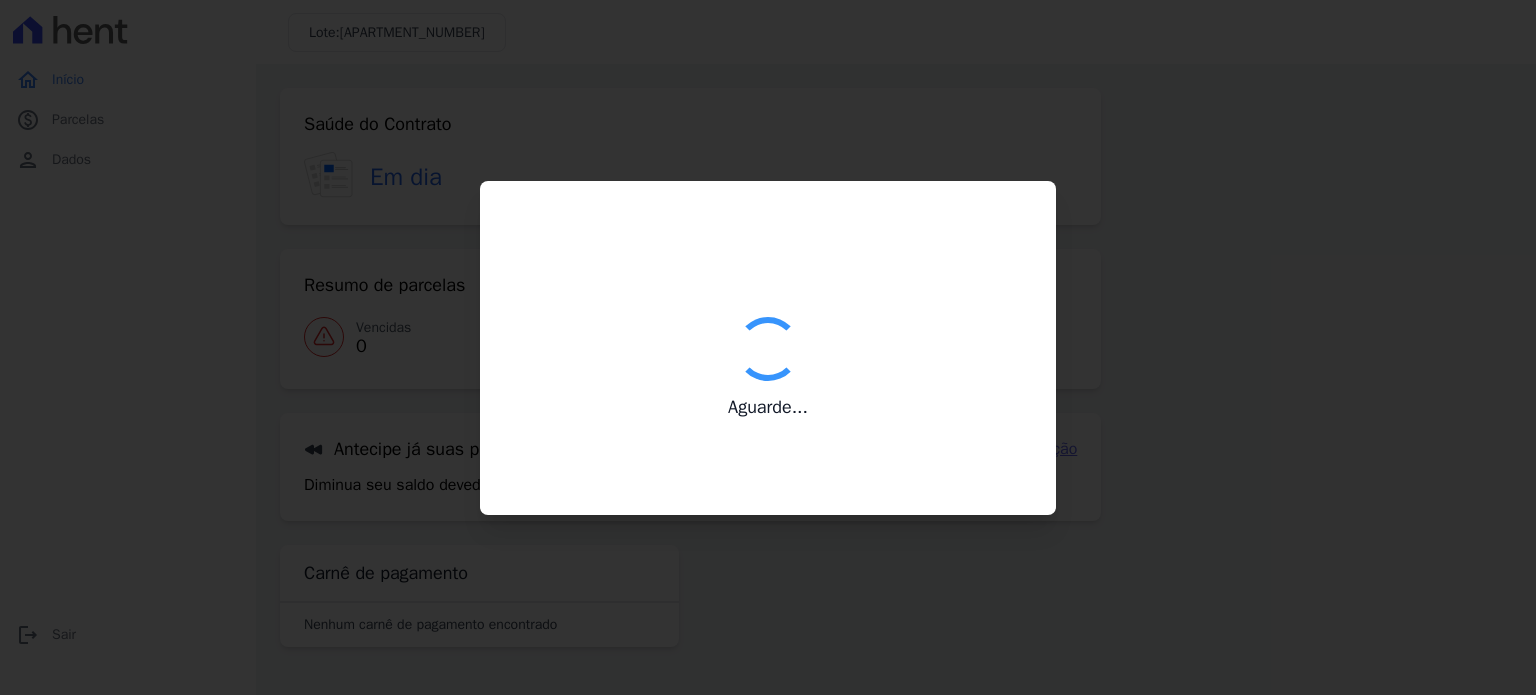 type on "Contatos confirmados com sucesso." 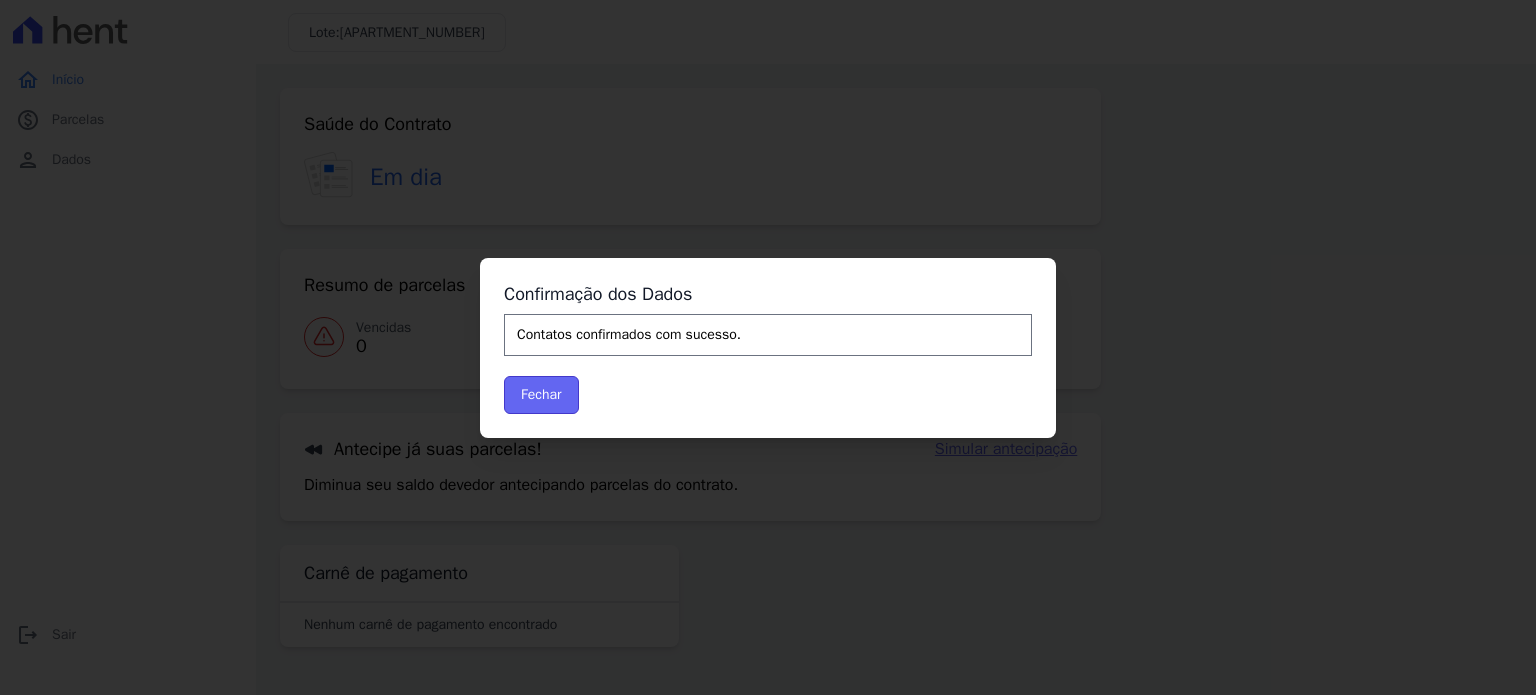 click on "Fechar" at bounding box center (541, 395) 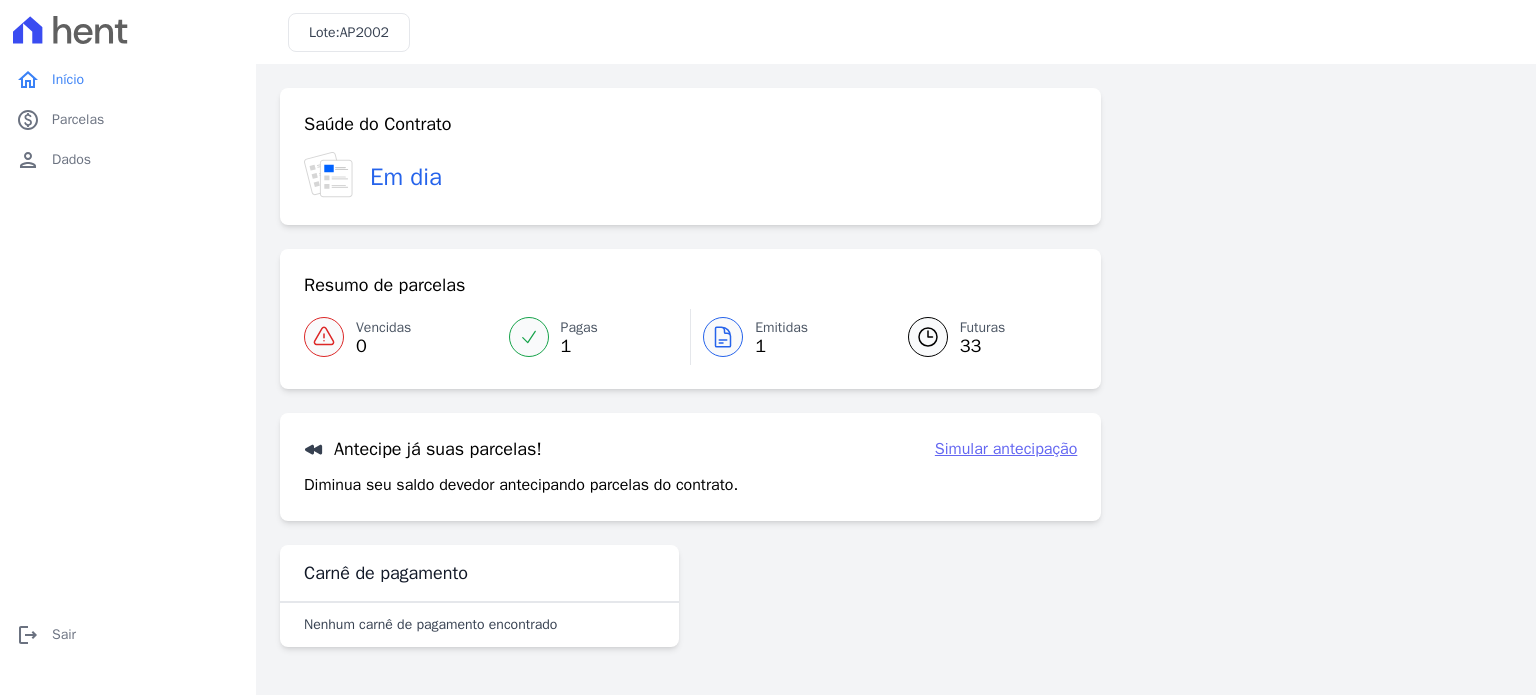 scroll, scrollTop: 0, scrollLeft: 0, axis: both 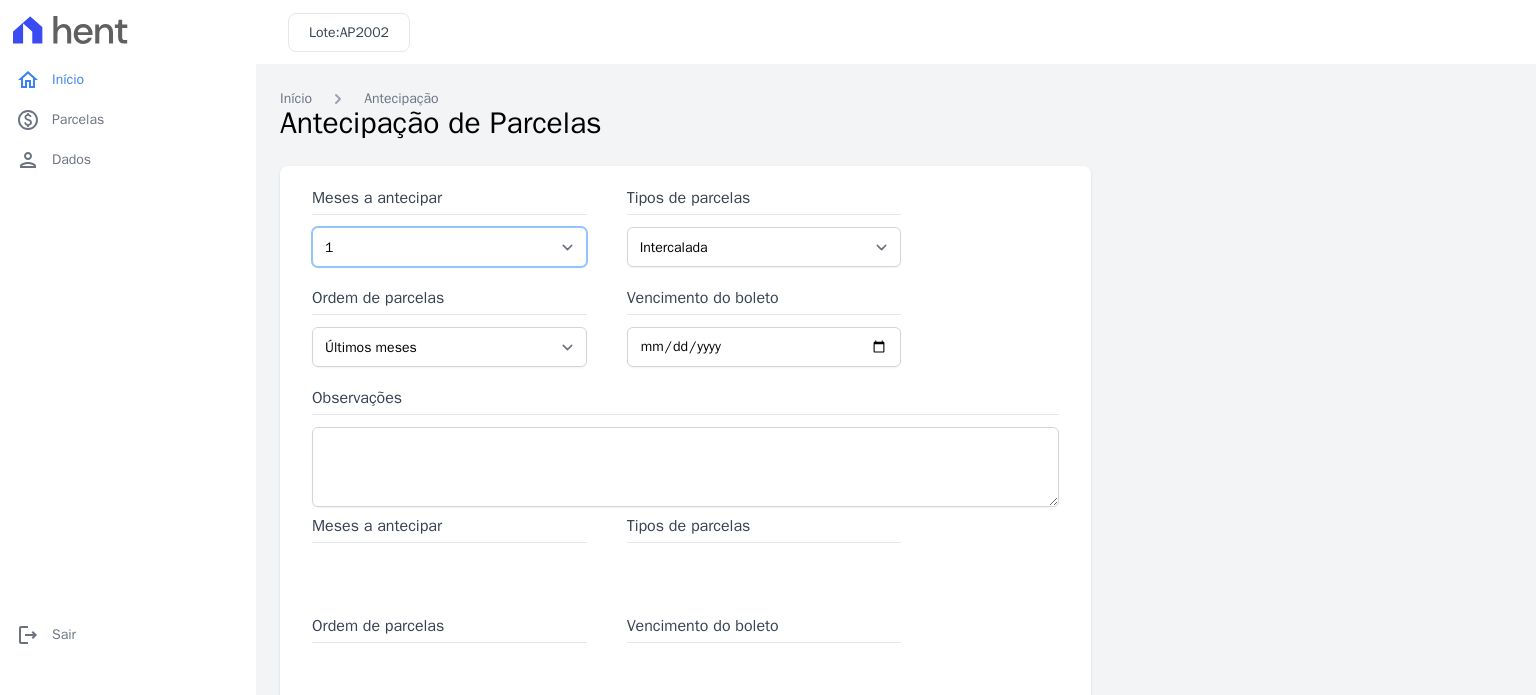 click on "1
2
3
4
5
6
7
8
9
10
11
12
13
14
15
16
17
18
19
20
21
22
23
24
25
26
27
28
29
30
31
32" at bounding box center (449, 247) 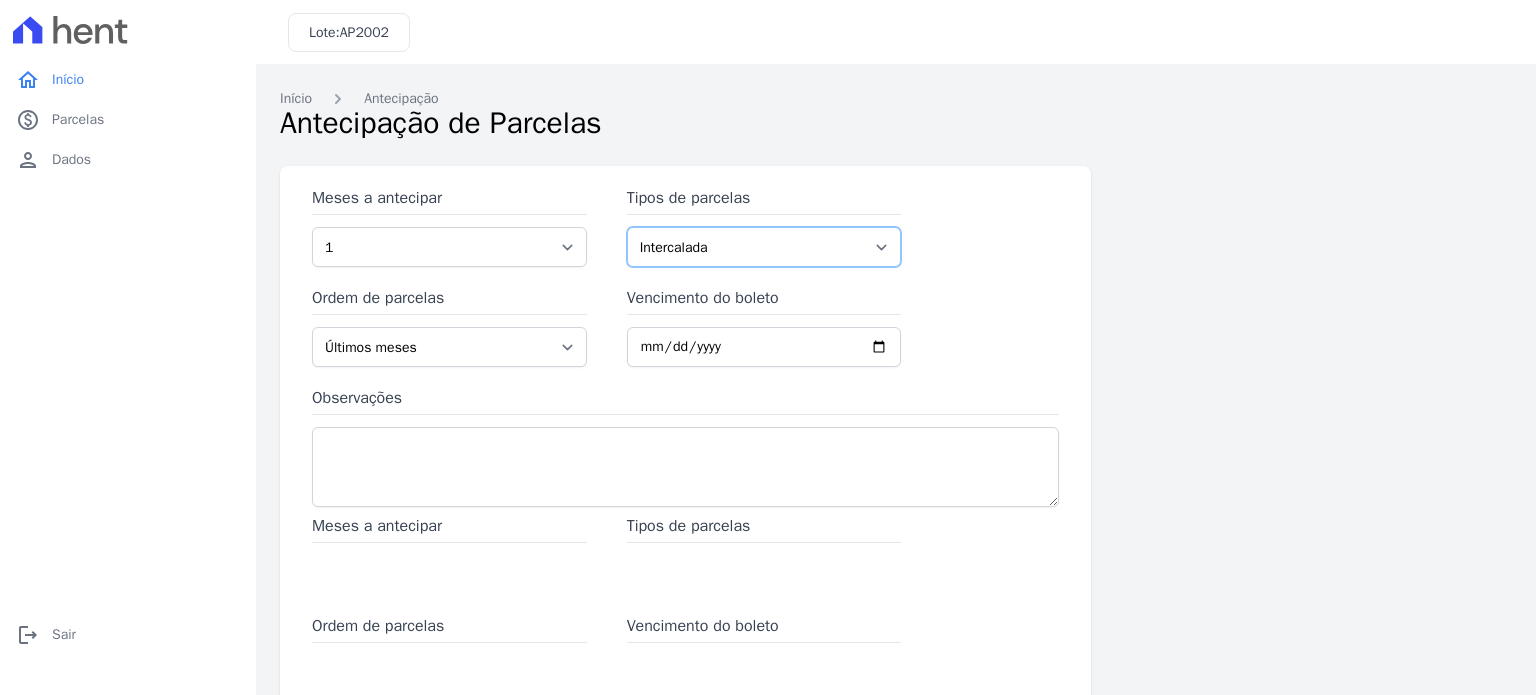 click on "Intercalada
Sinal
Parcela Normal" at bounding box center [764, 247] 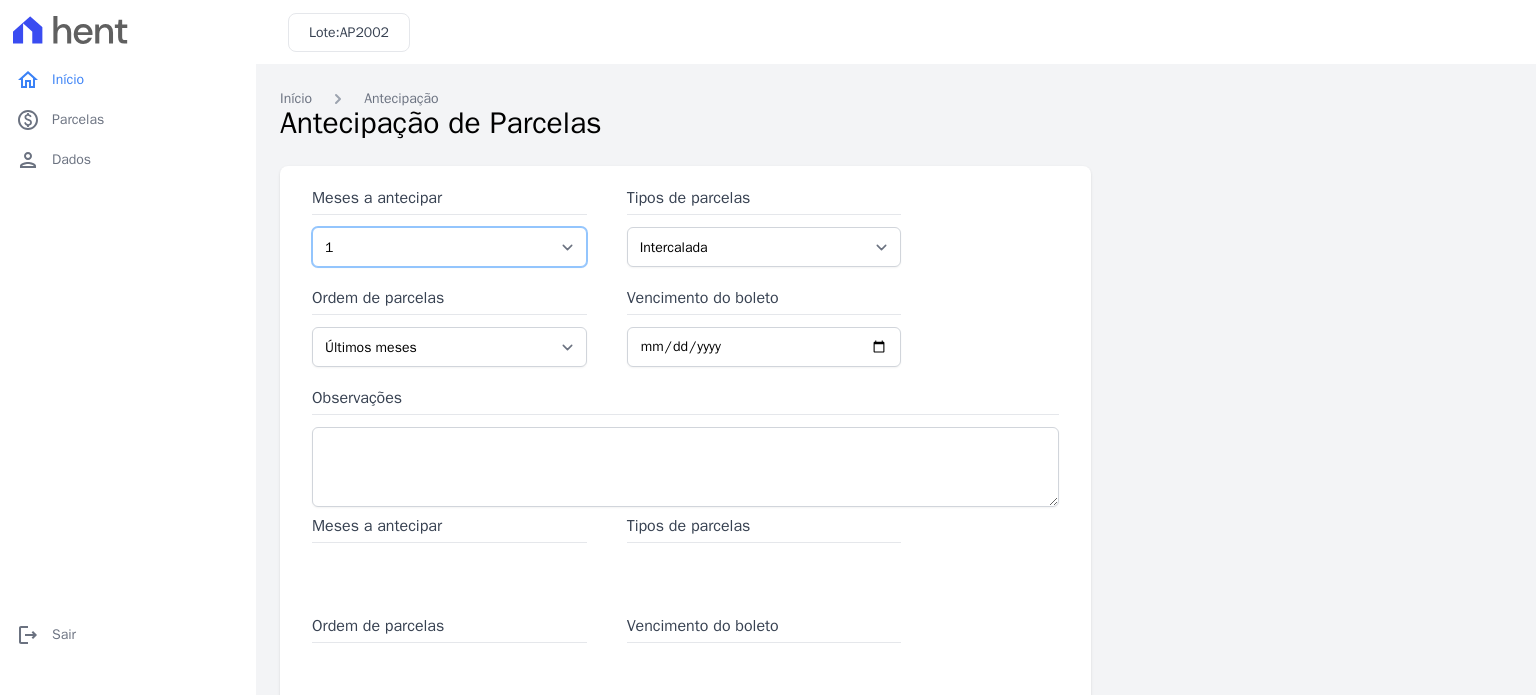 click on "1
2
3
4
5
6
7
8
9
10
11
12
13
14
15
16
17
18
19
20
21
22
23
24
25
26
27
28
29
30
31
32" at bounding box center [449, 247] 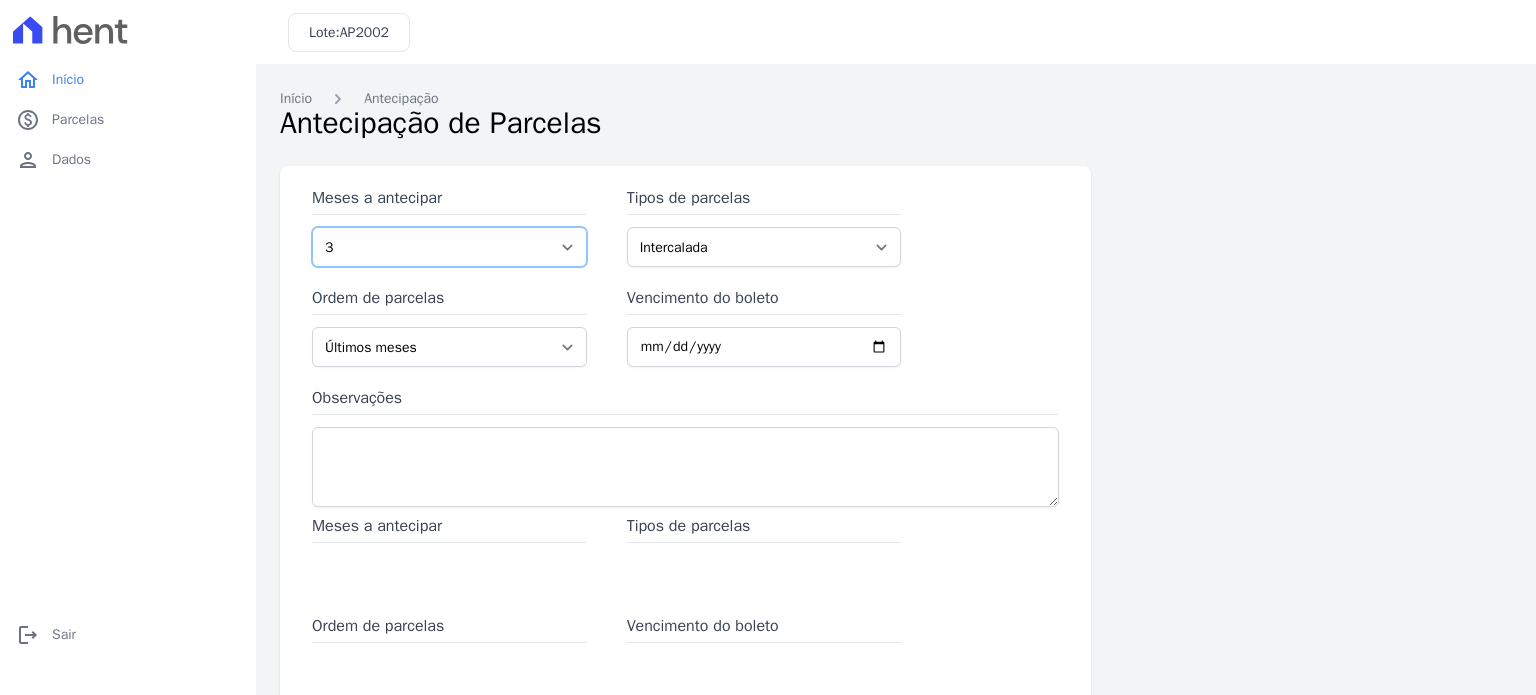 click on "1
2
3
4
5
6
7
8
9
10
11
12
13
14
15
16
17
18
19
20
21
22
23
24
25
26
27
28
29
30
31
32" at bounding box center [449, 247] 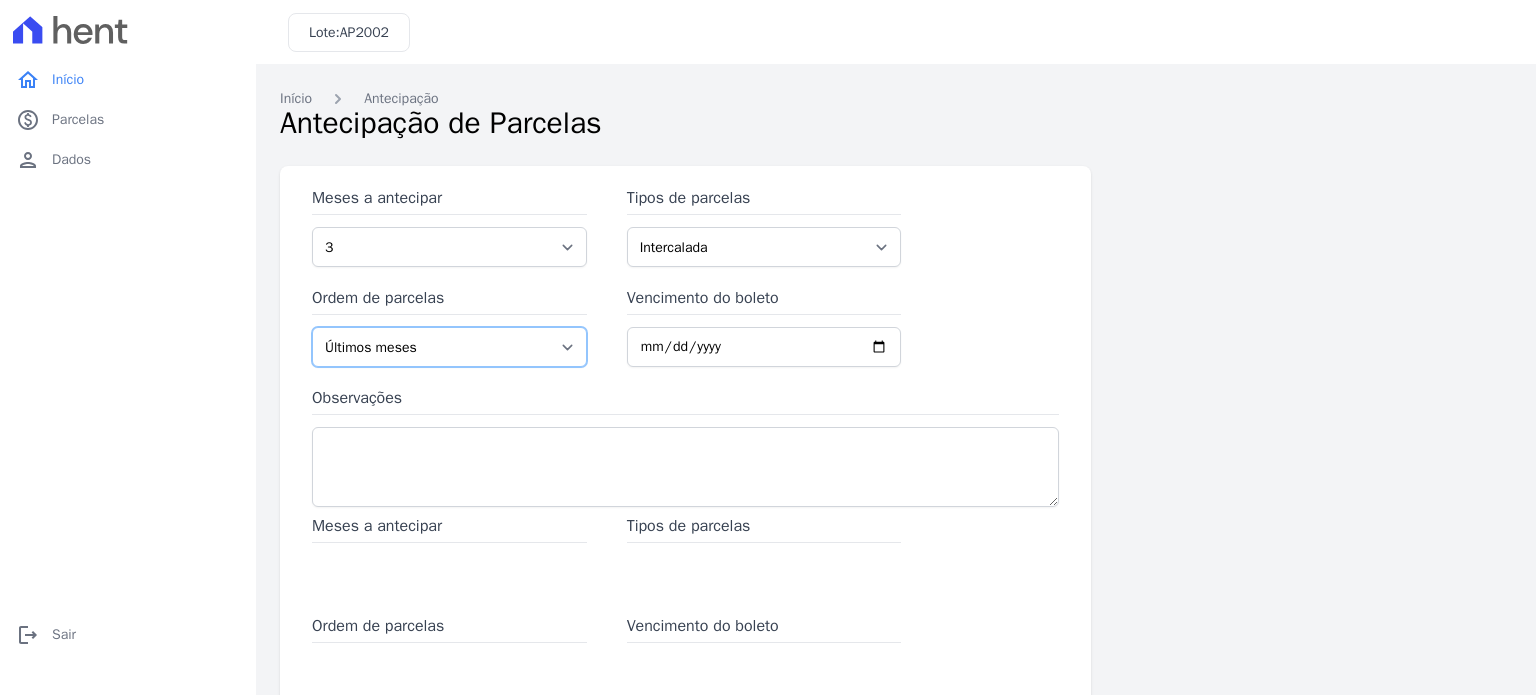 click on "Últimos meses
Primeiros meses" at bounding box center [449, 347] 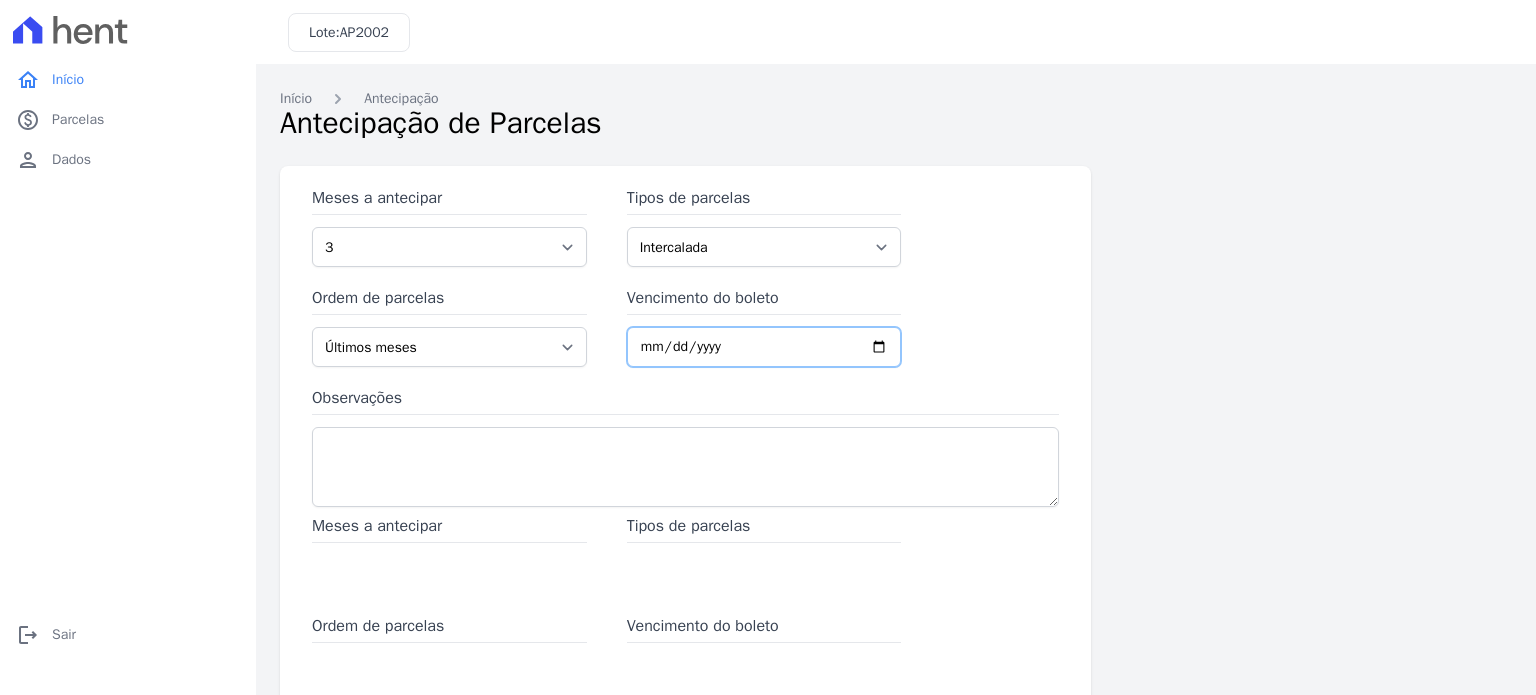 click on "Vencimento do boleto" at bounding box center [764, 347] 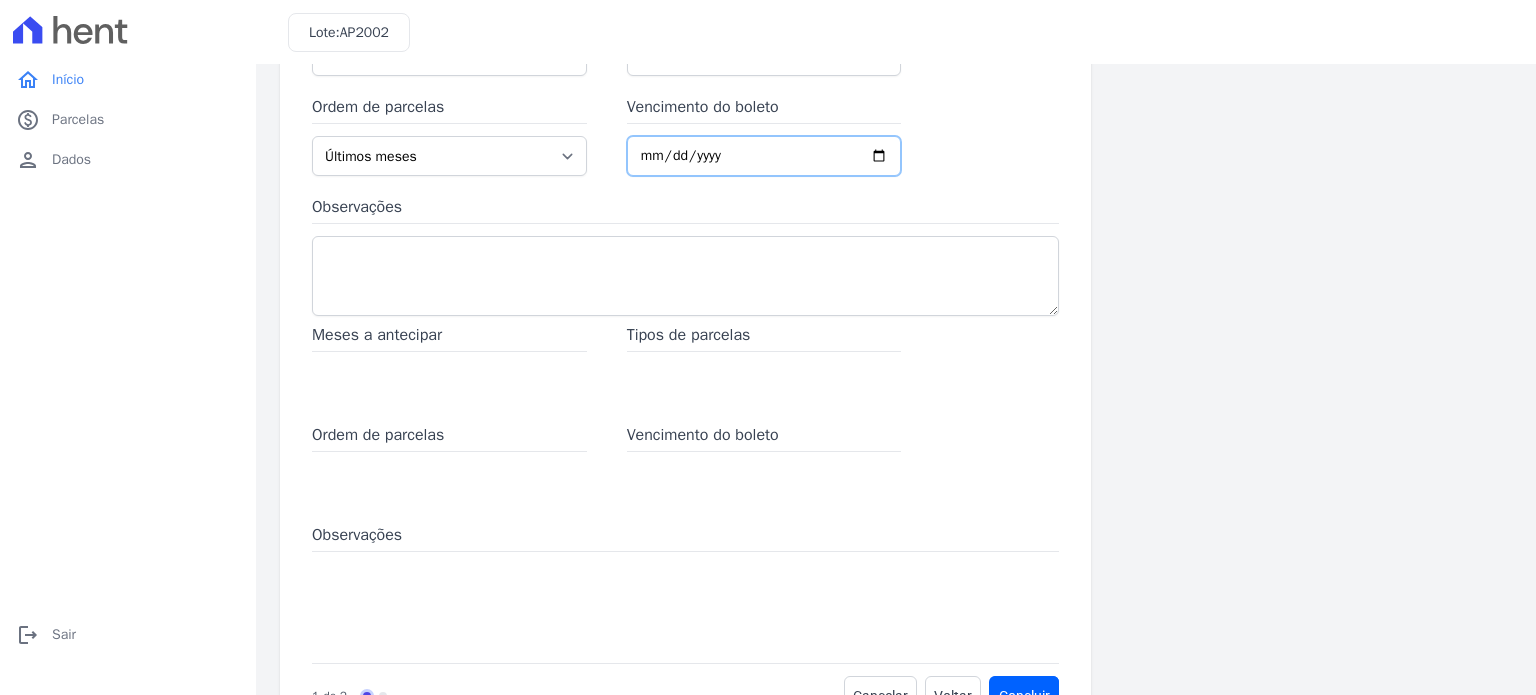 scroll, scrollTop: 156, scrollLeft: 0, axis: vertical 